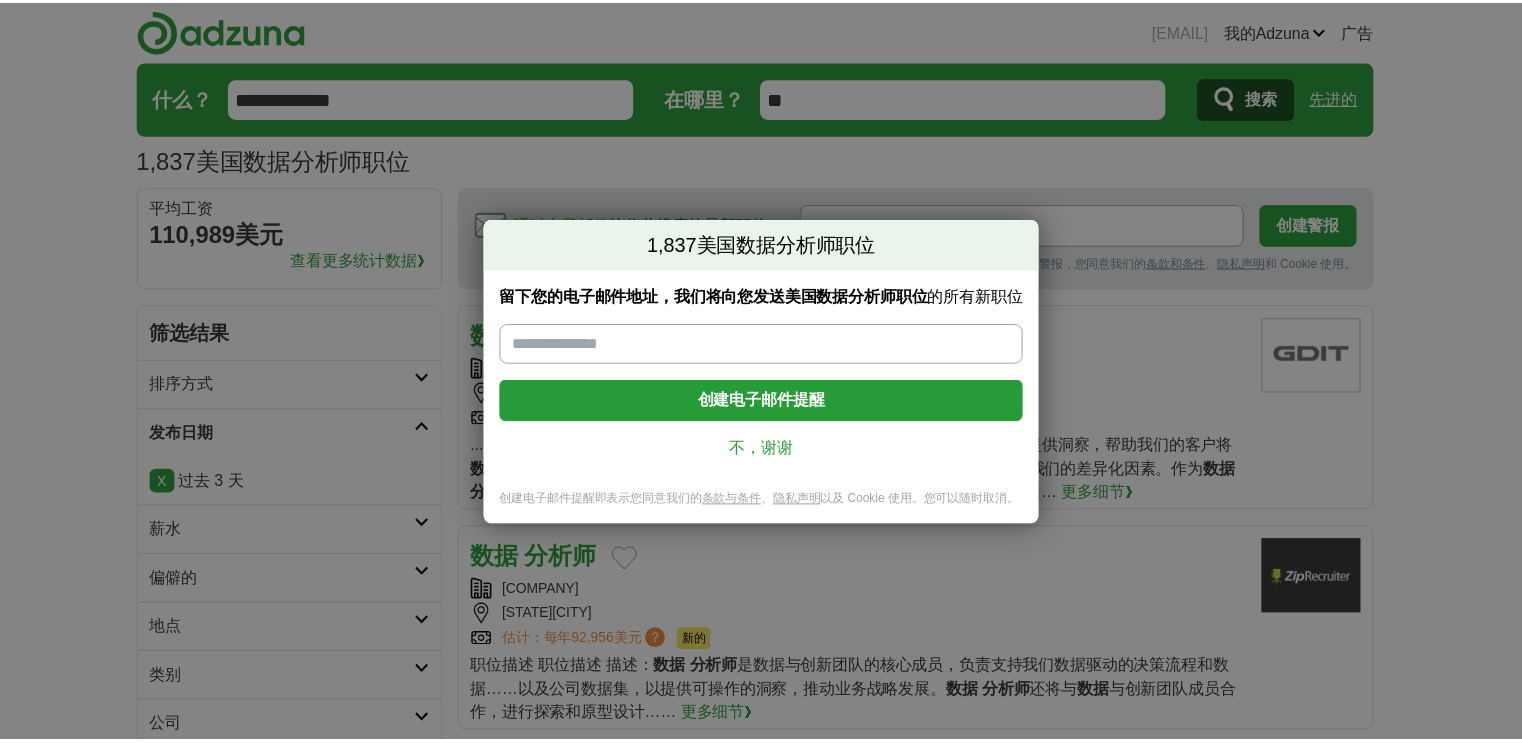 scroll, scrollTop: 0, scrollLeft: 0, axis: both 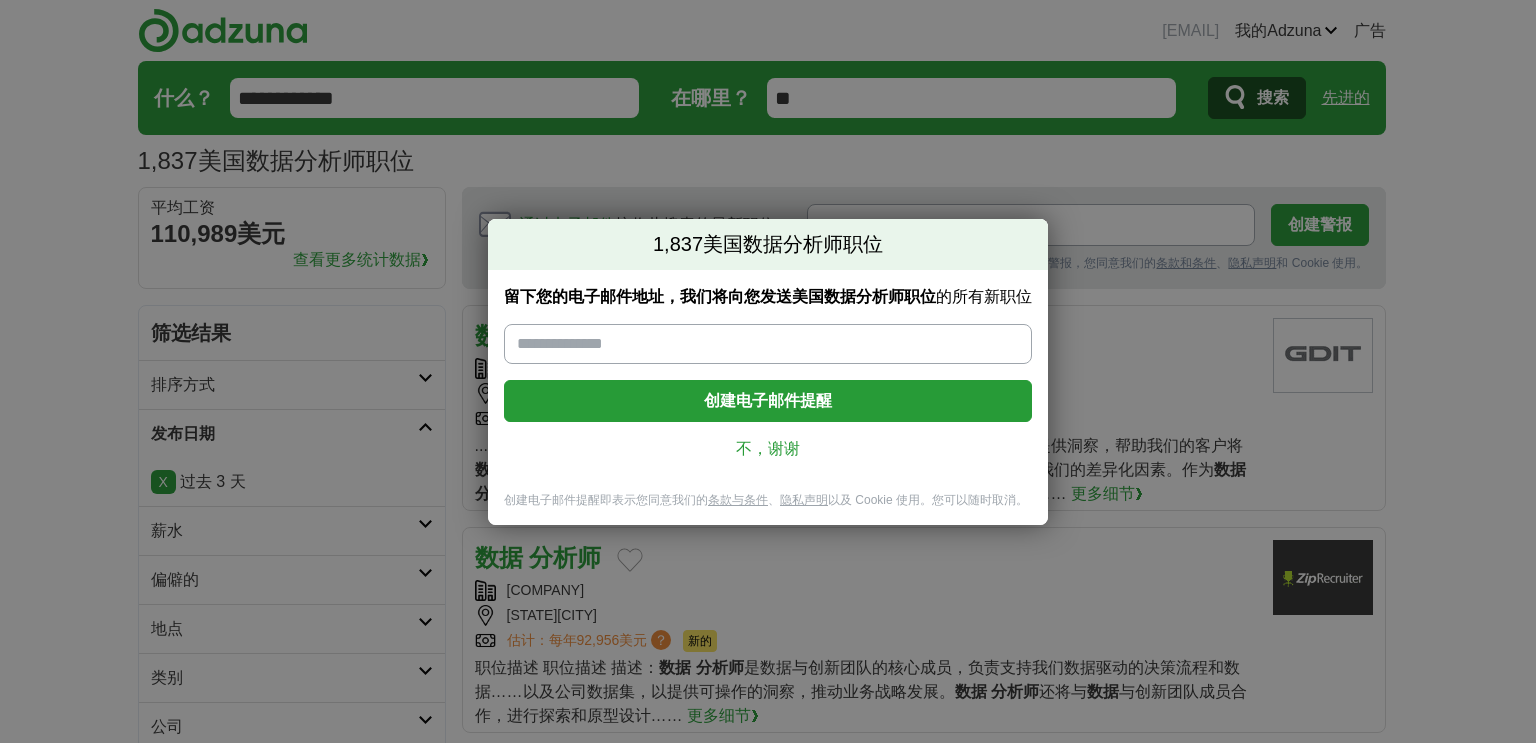 click on "不，谢谢" at bounding box center (768, 448) 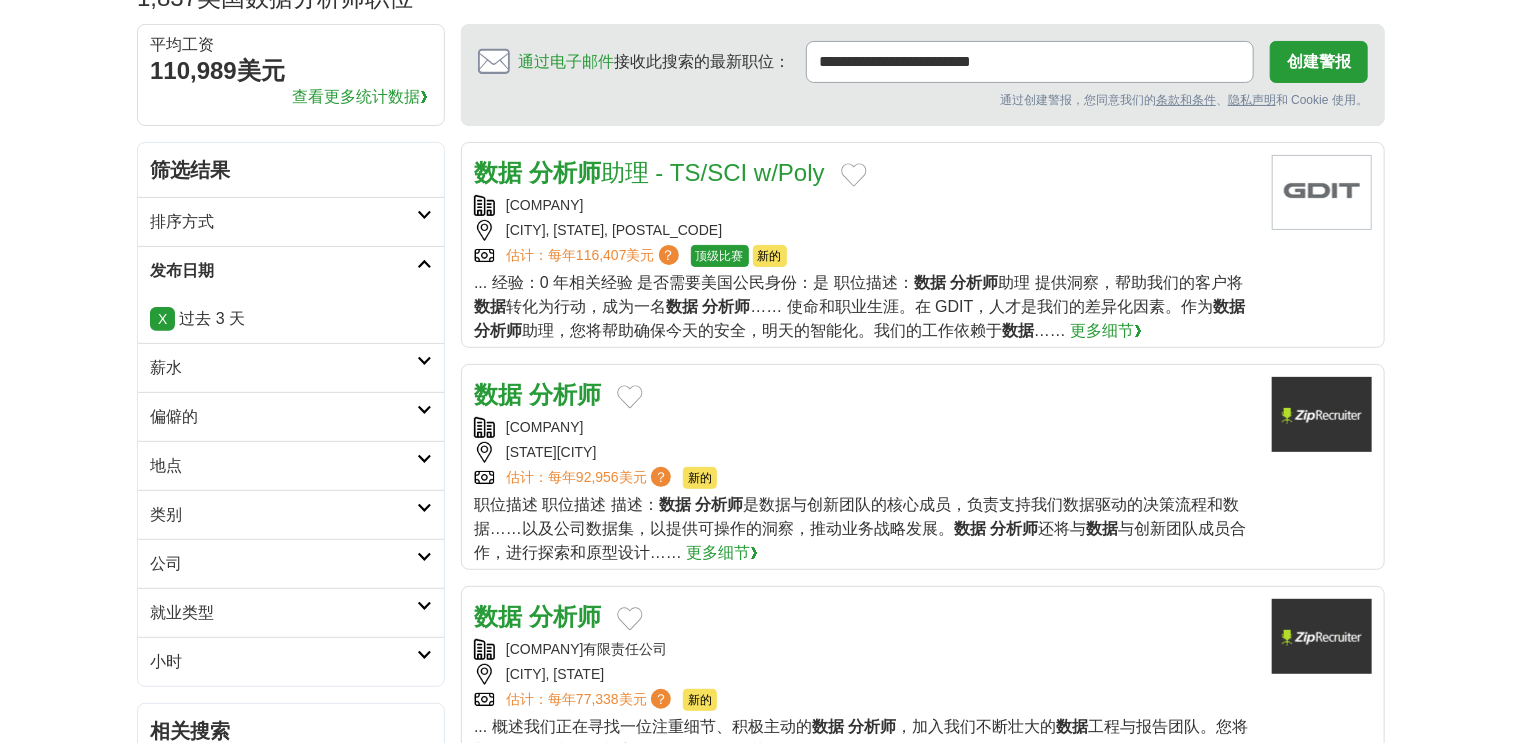 scroll, scrollTop: 320, scrollLeft: 0, axis: vertical 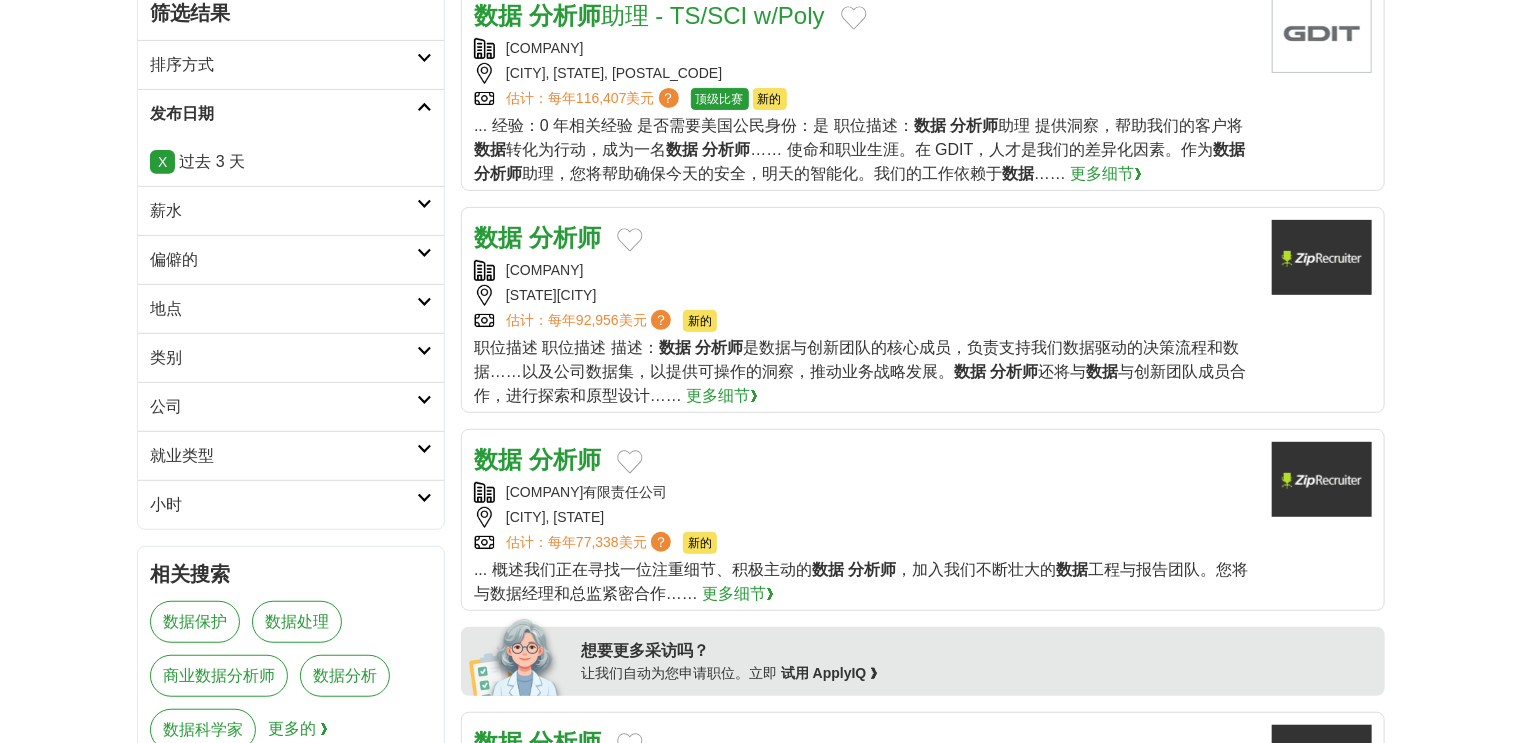 click on "数据" at bounding box center [498, 237] 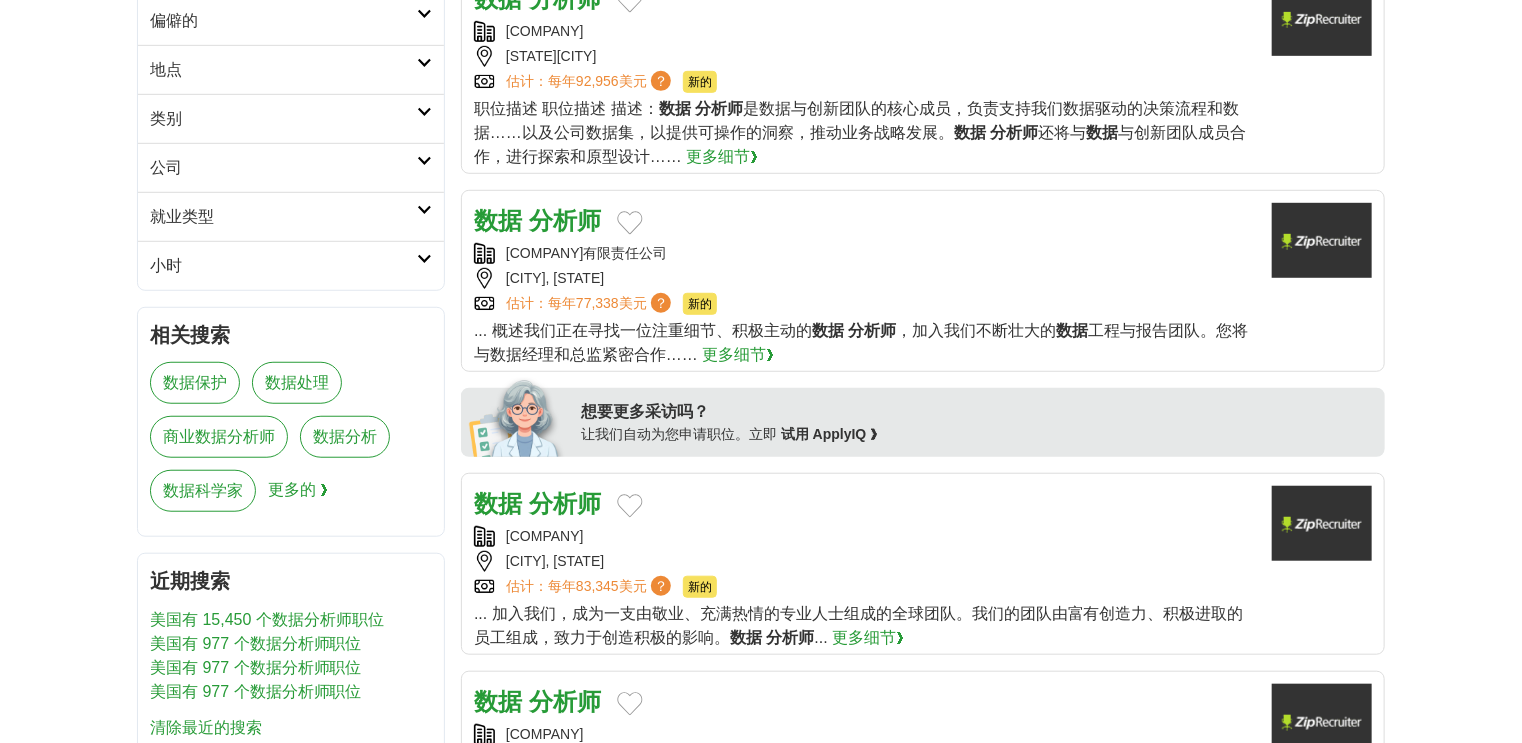 scroll, scrollTop: 560, scrollLeft: 0, axis: vertical 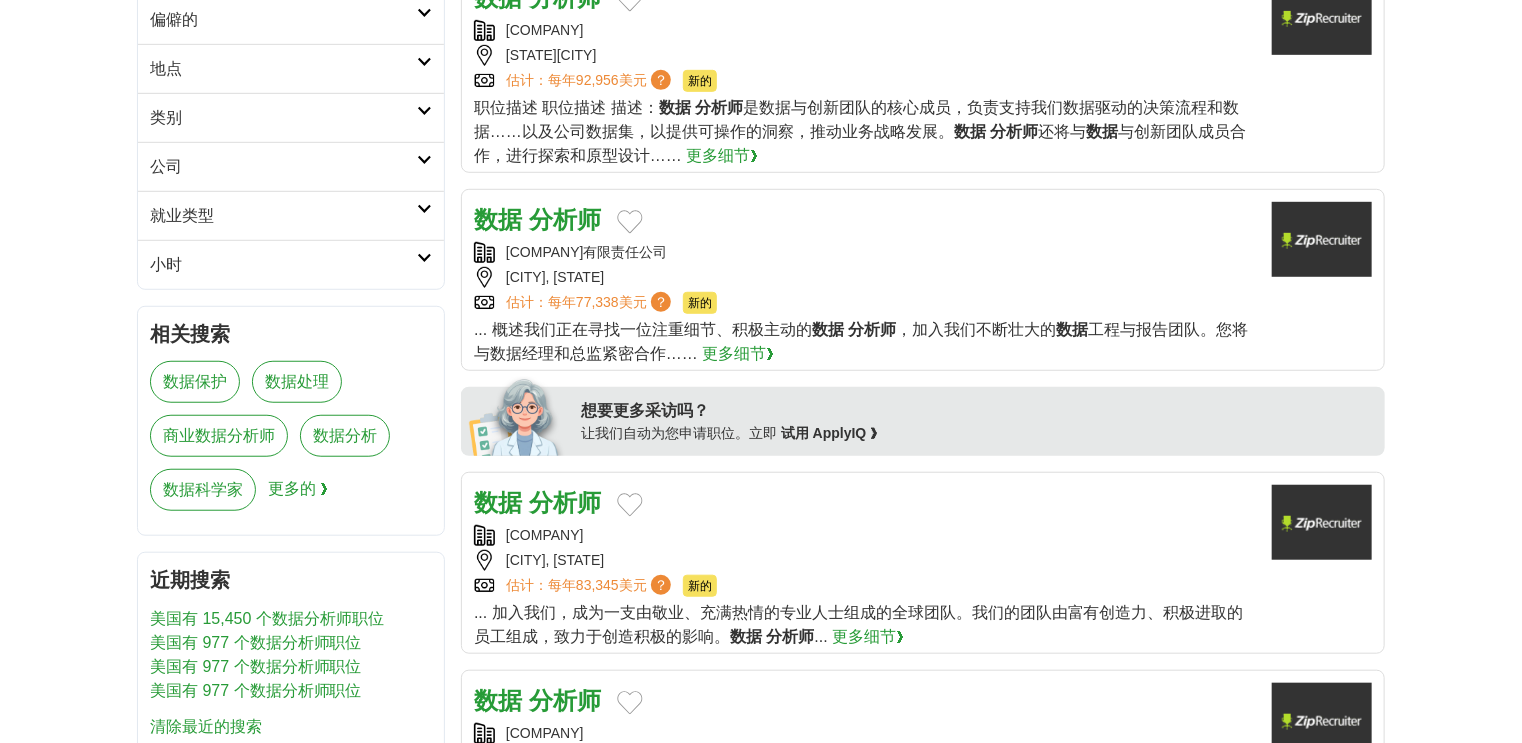 click on "[COMPANY]有限责任公司" at bounding box center (865, 252) 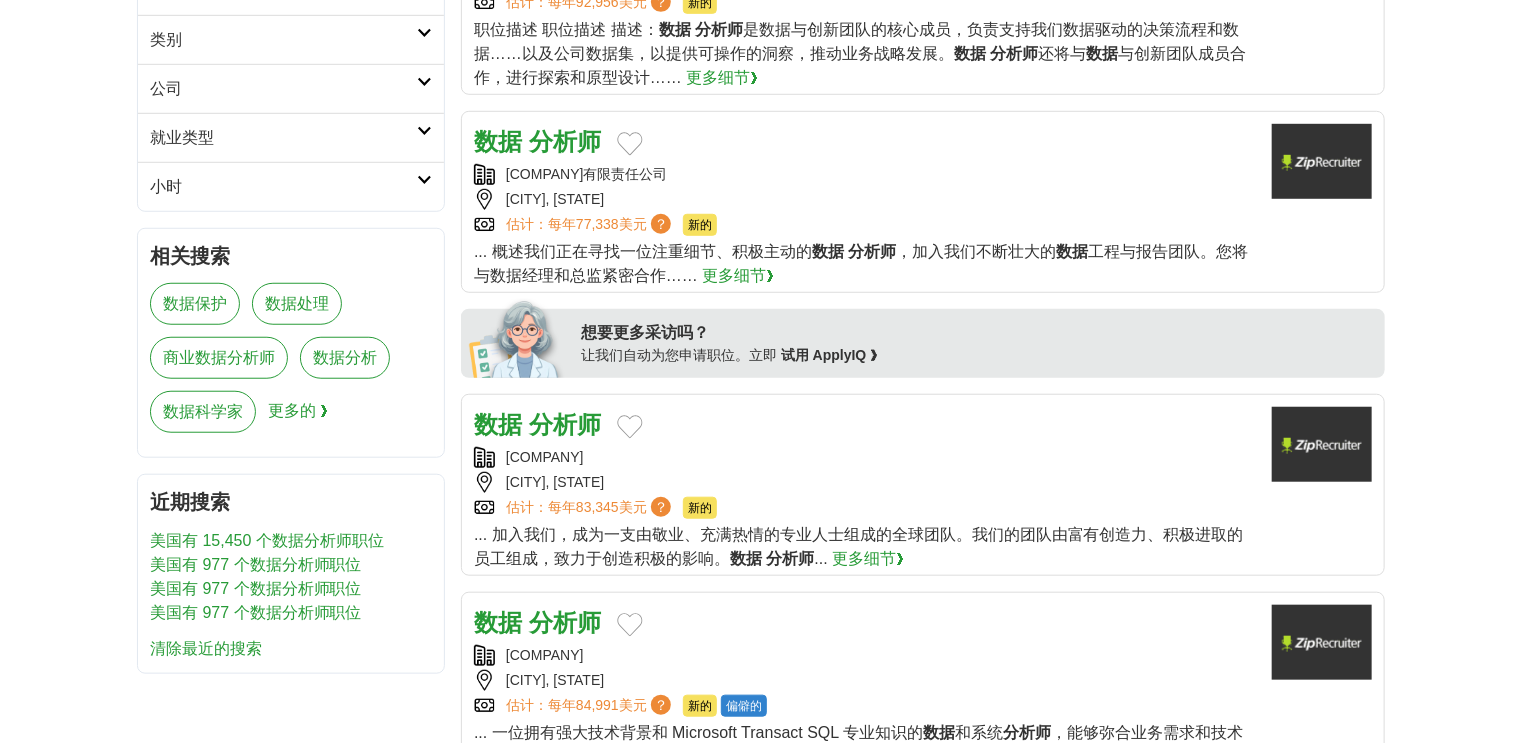 scroll, scrollTop: 800, scrollLeft: 0, axis: vertical 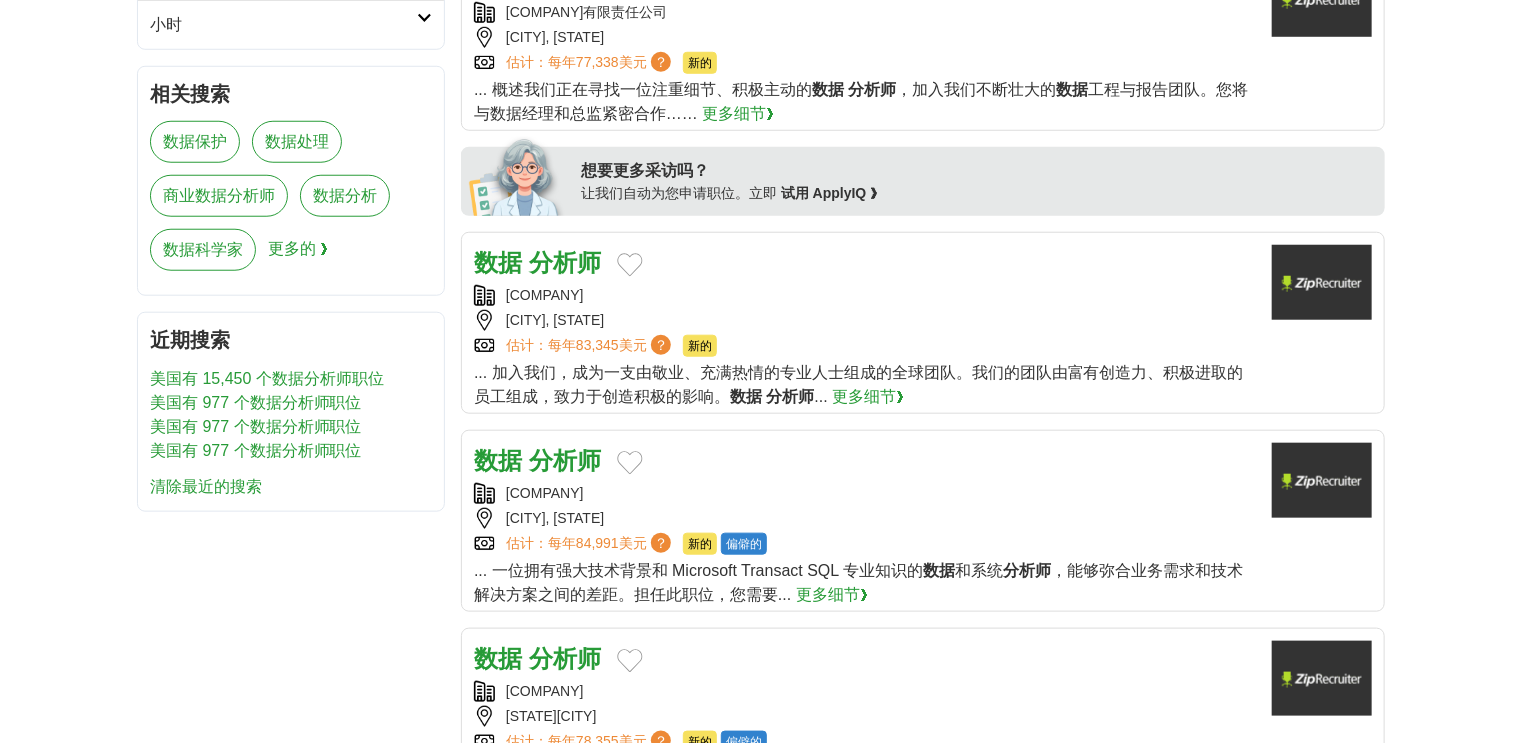 click on "数据   分析师
[COMPANY]
[CITY], [STATE]
估计：
每年
[SALARY]
？
新的
NEW
数据   分析师 ...
更多细节❯" at bounding box center [923, 323] 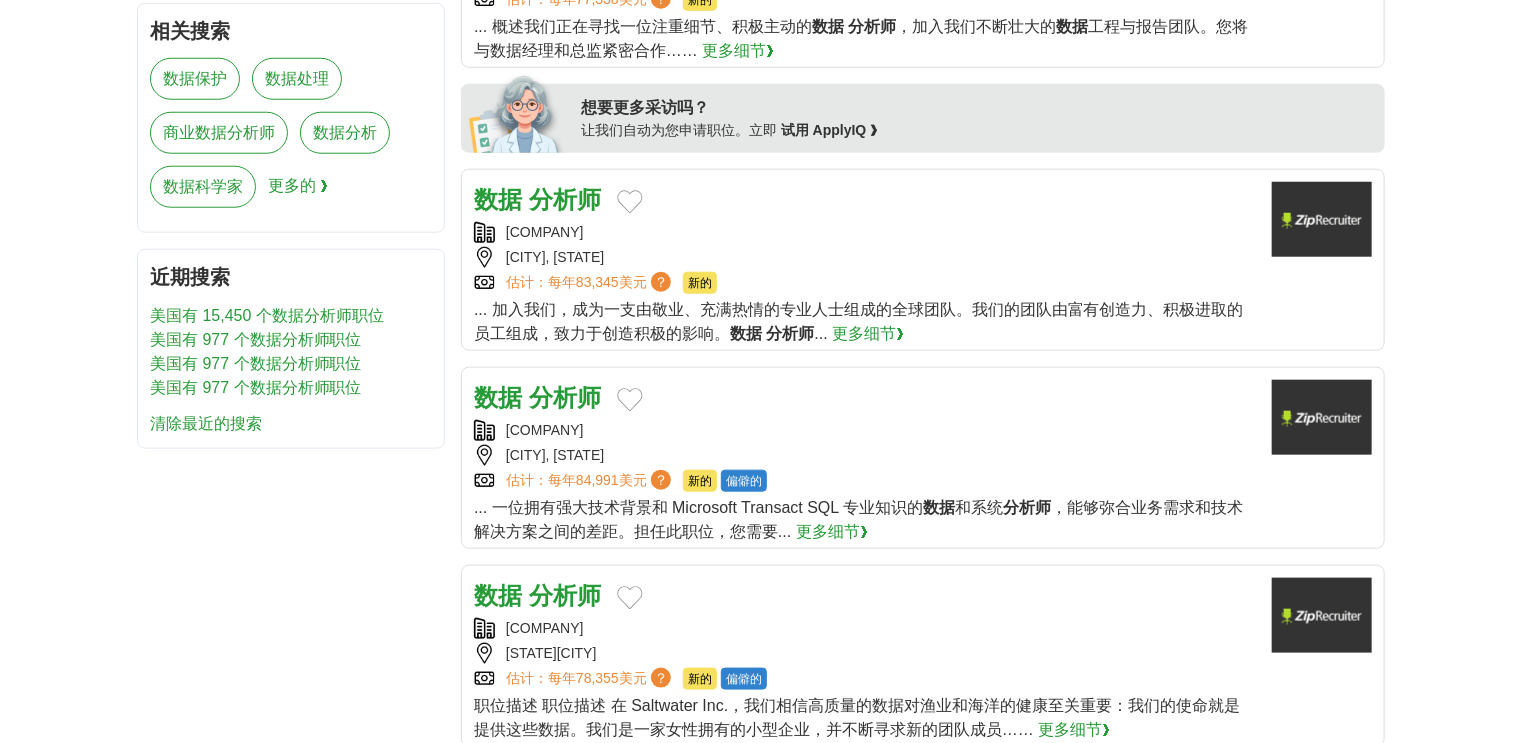 scroll, scrollTop: 960, scrollLeft: 0, axis: vertical 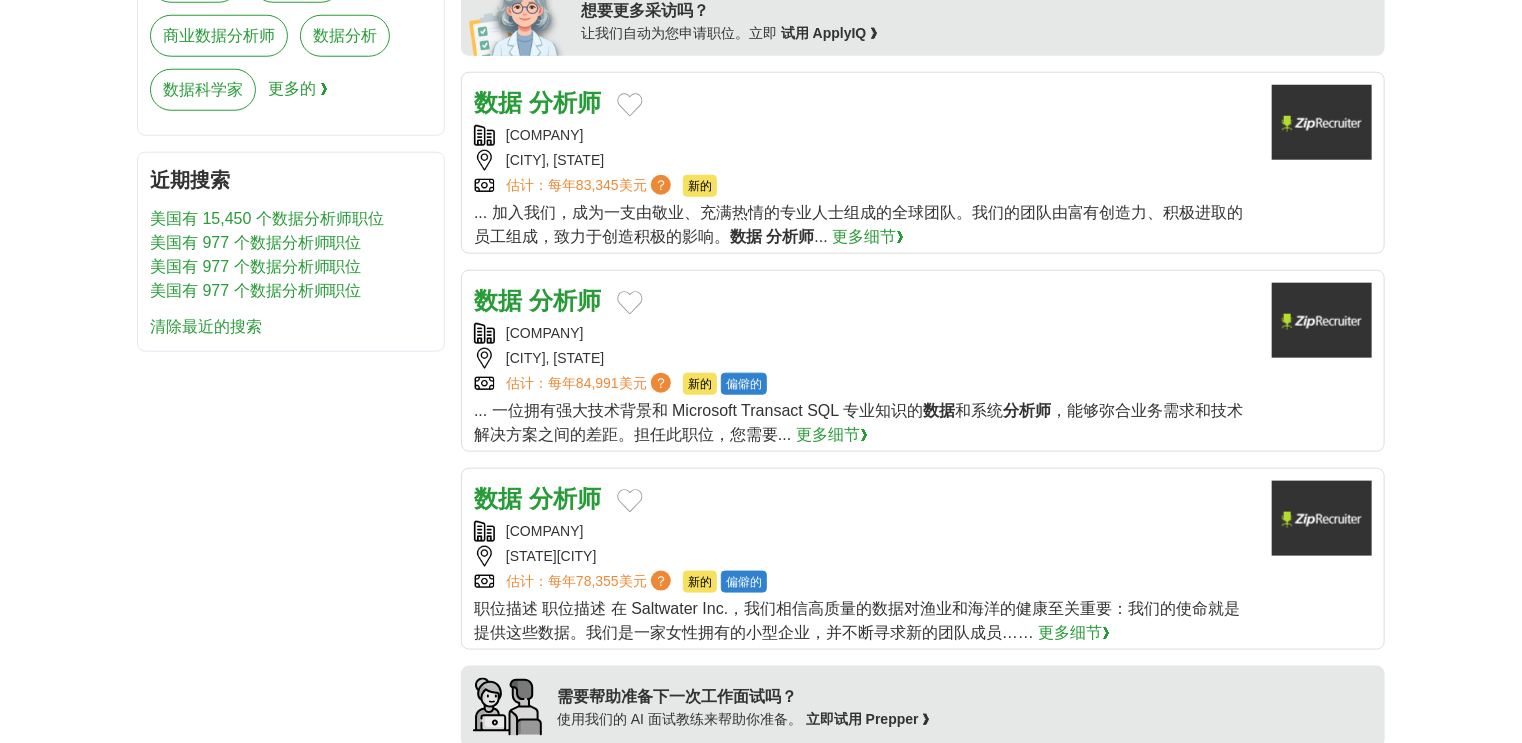 click on "分析师" at bounding box center (565, 300) 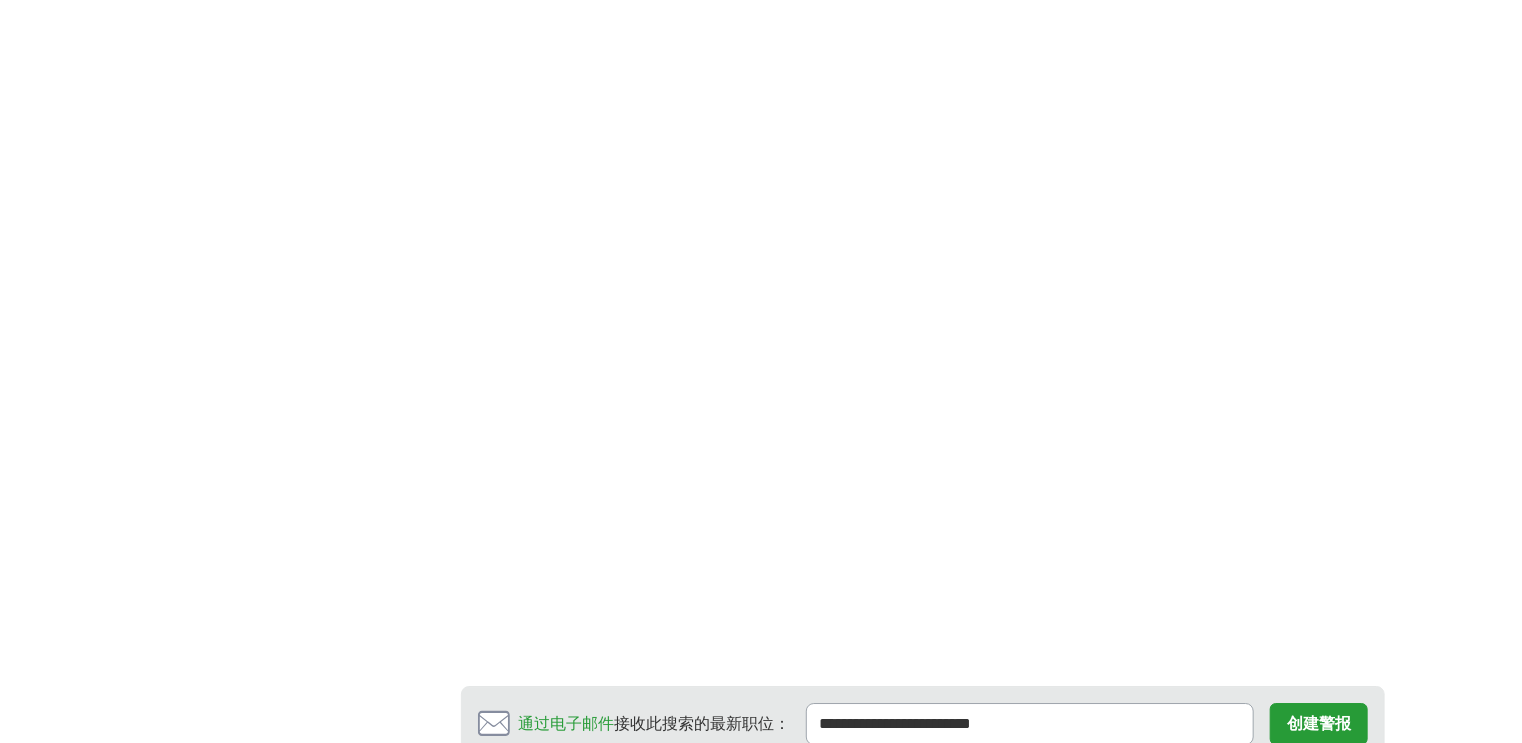 scroll, scrollTop: 3360, scrollLeft: 0, axis: vertical 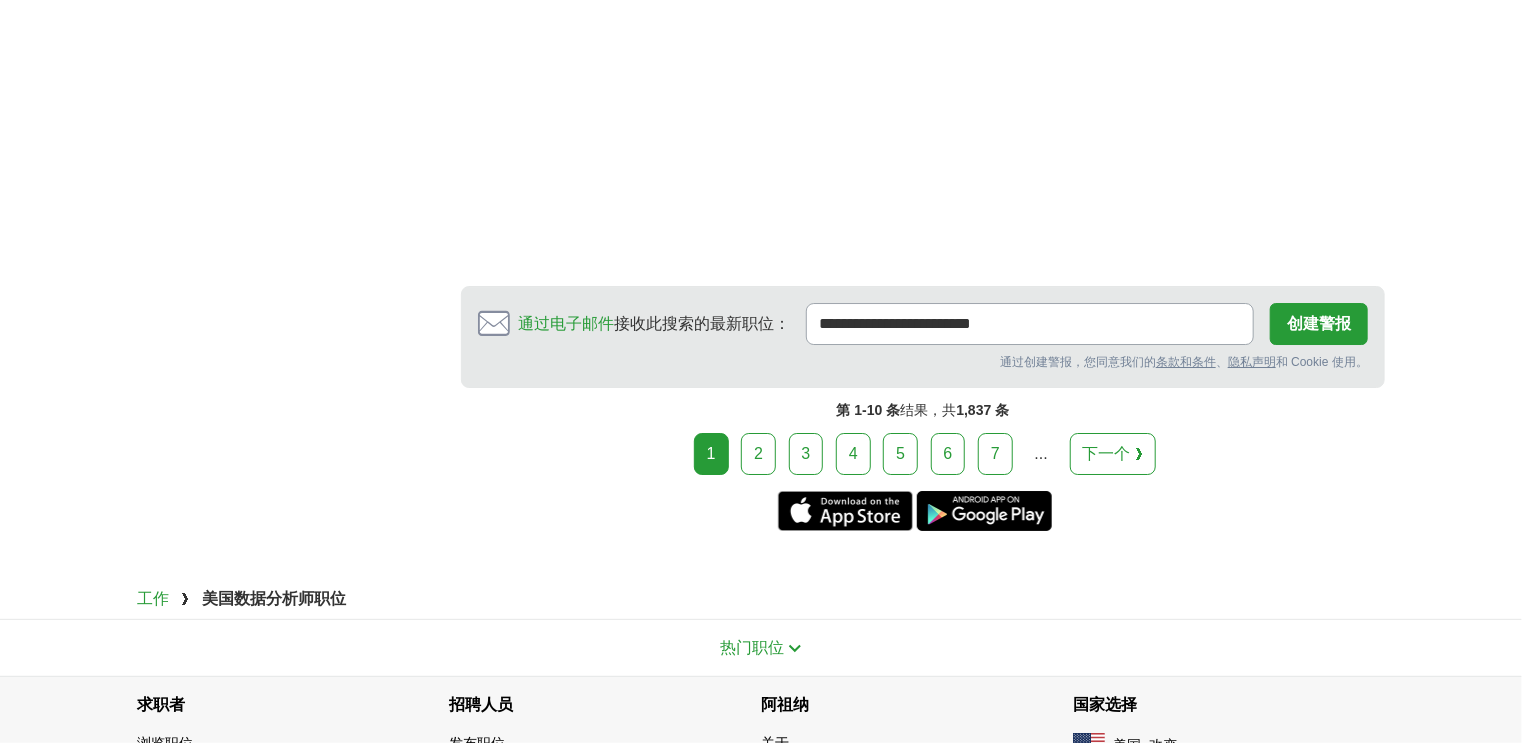 click on "2" at bounding box center [758, 454] 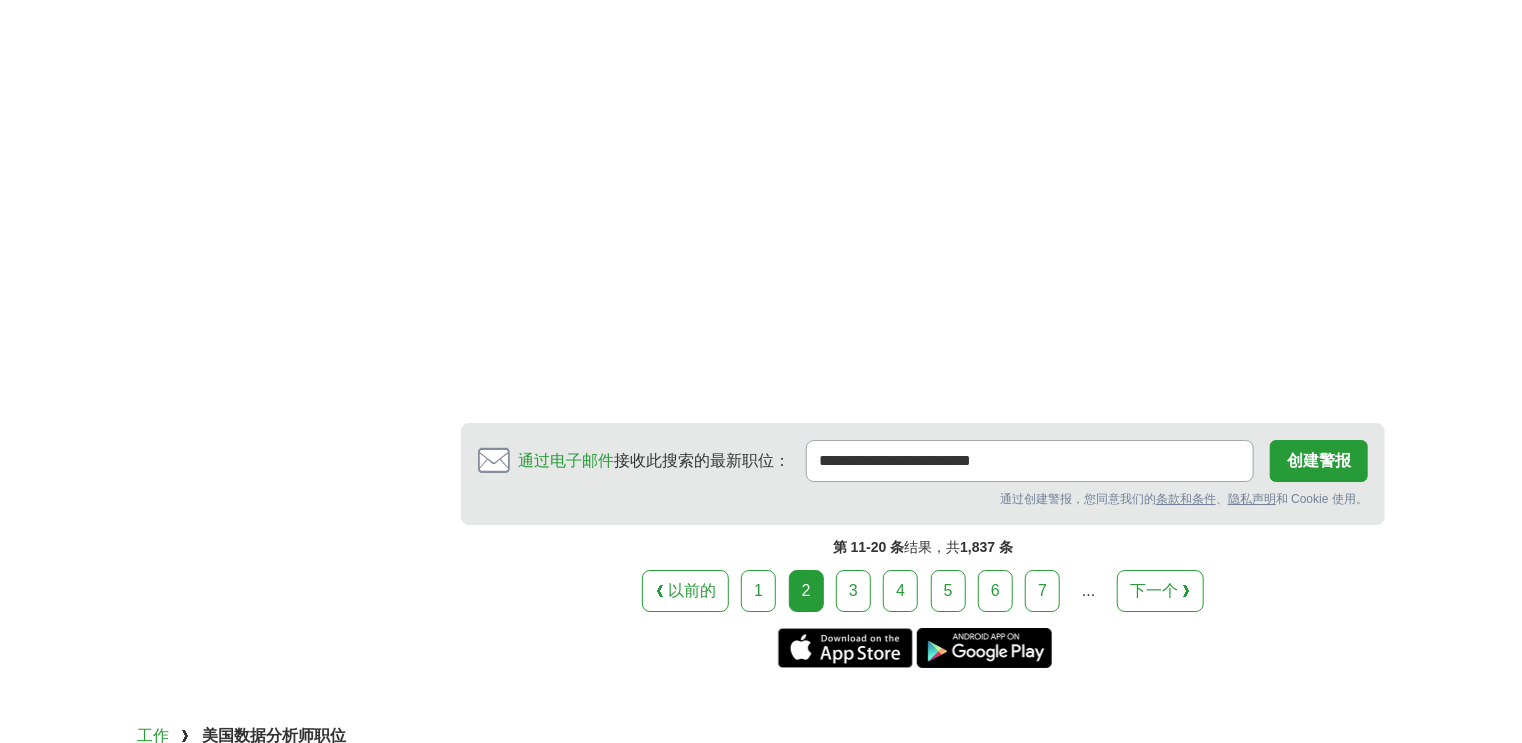 scroll, scrollTop: 3360, scrollLeft: 0, axis: vertical 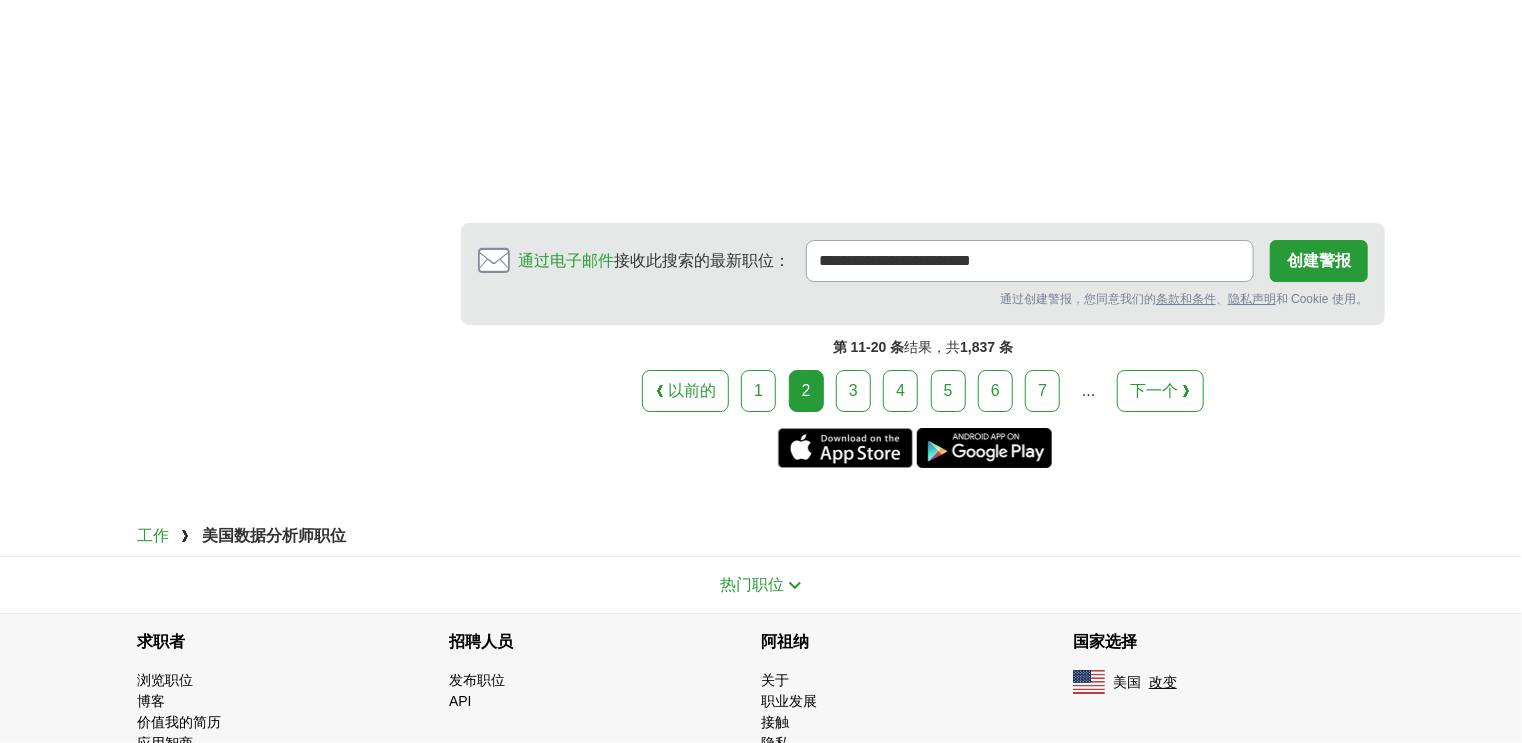 click on "3" at bounding box center [853, 391] 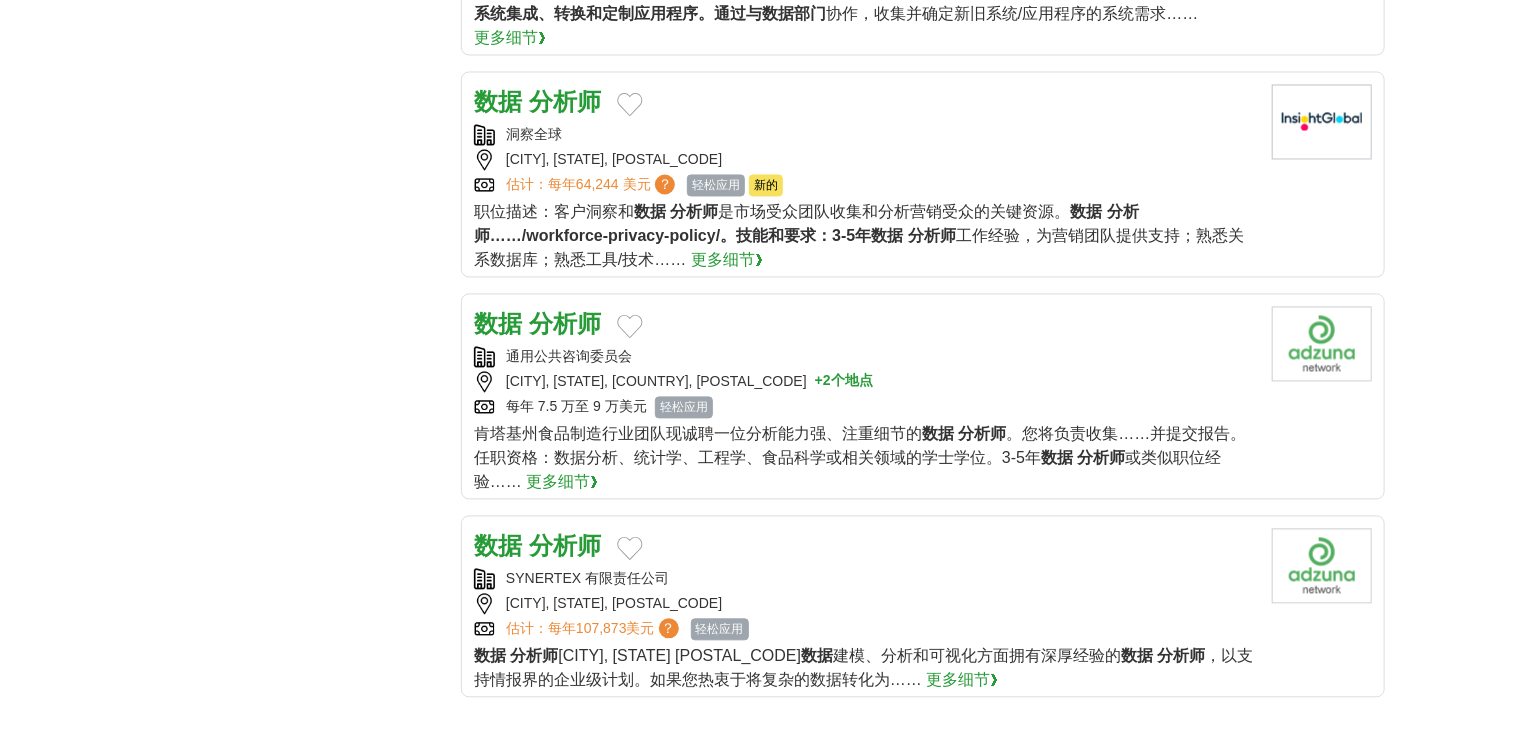 scroll, scrollTop: 1984, scrollLeft: 0, axis: vertical 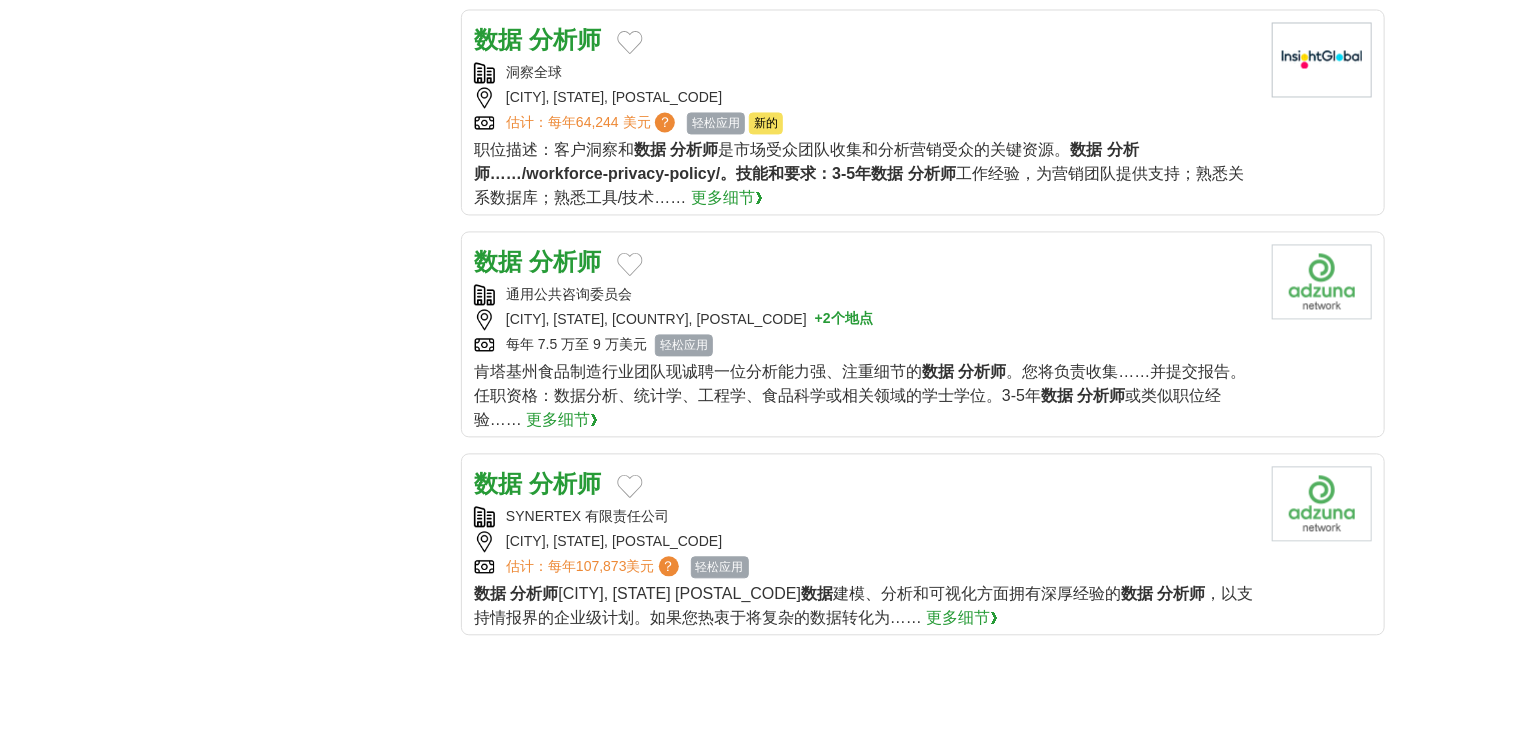 click on "分析师" at bounding box center (565, 483) 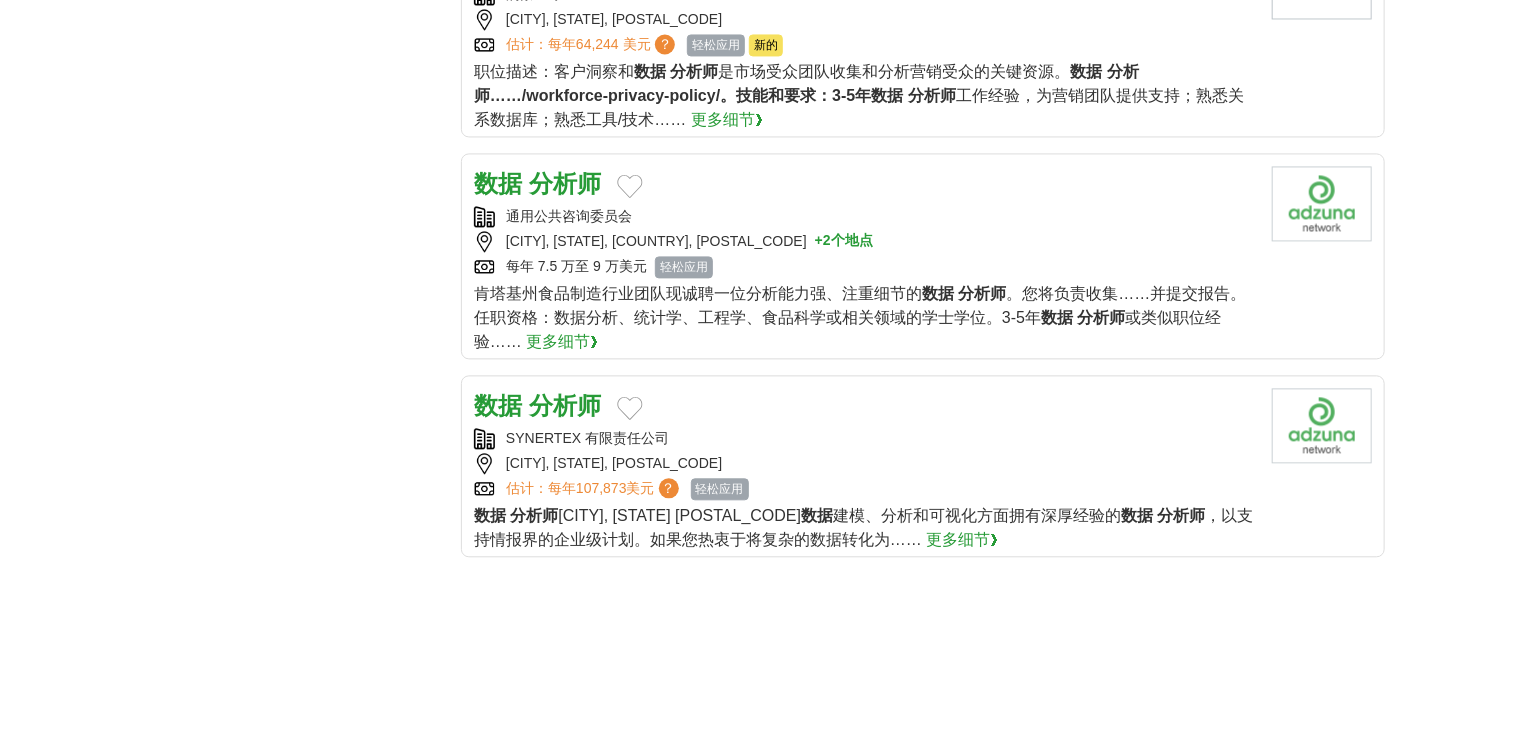 scroll, scrollTop: 2224, scrollLeft: 0, axis: vertical 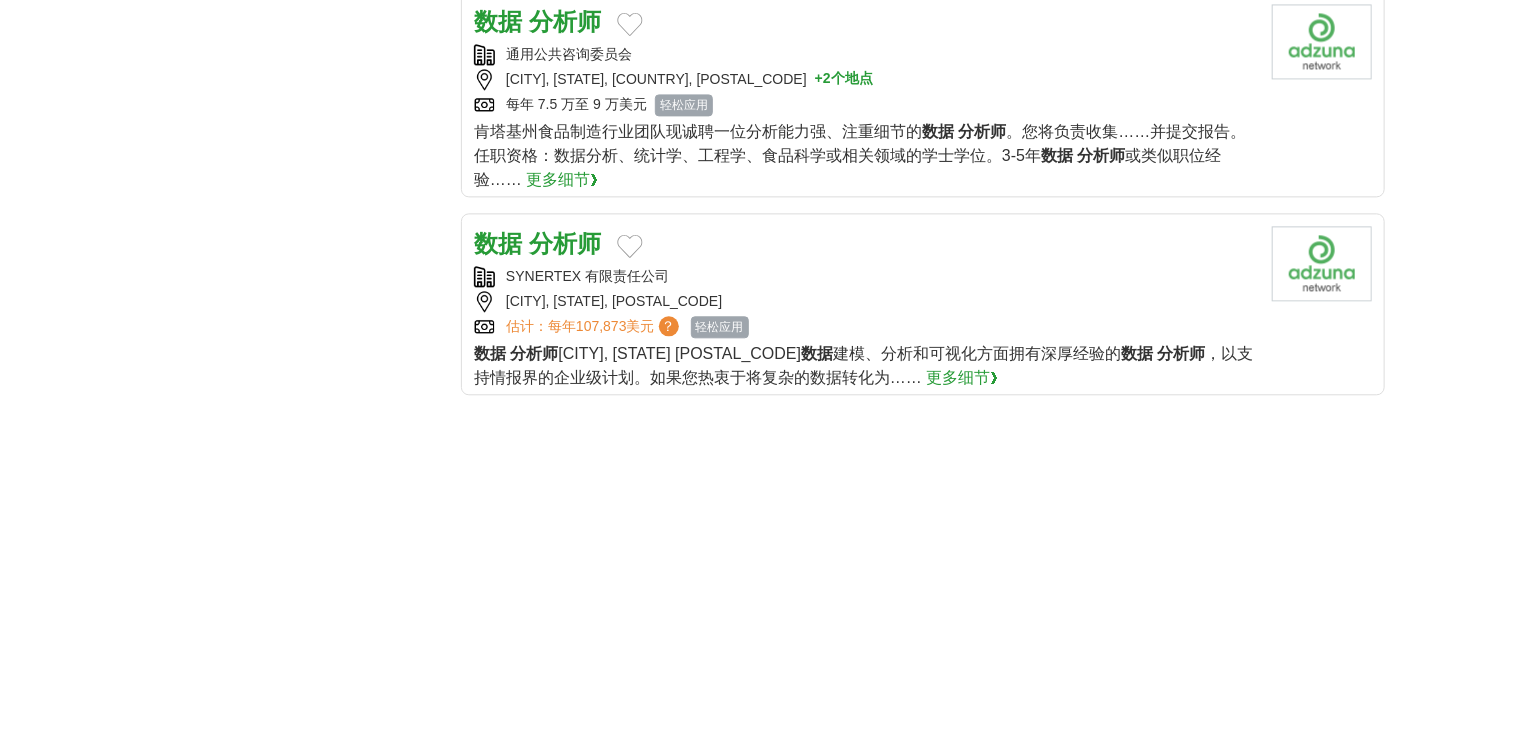 click on "分析师" at bounding box center [565, 21] 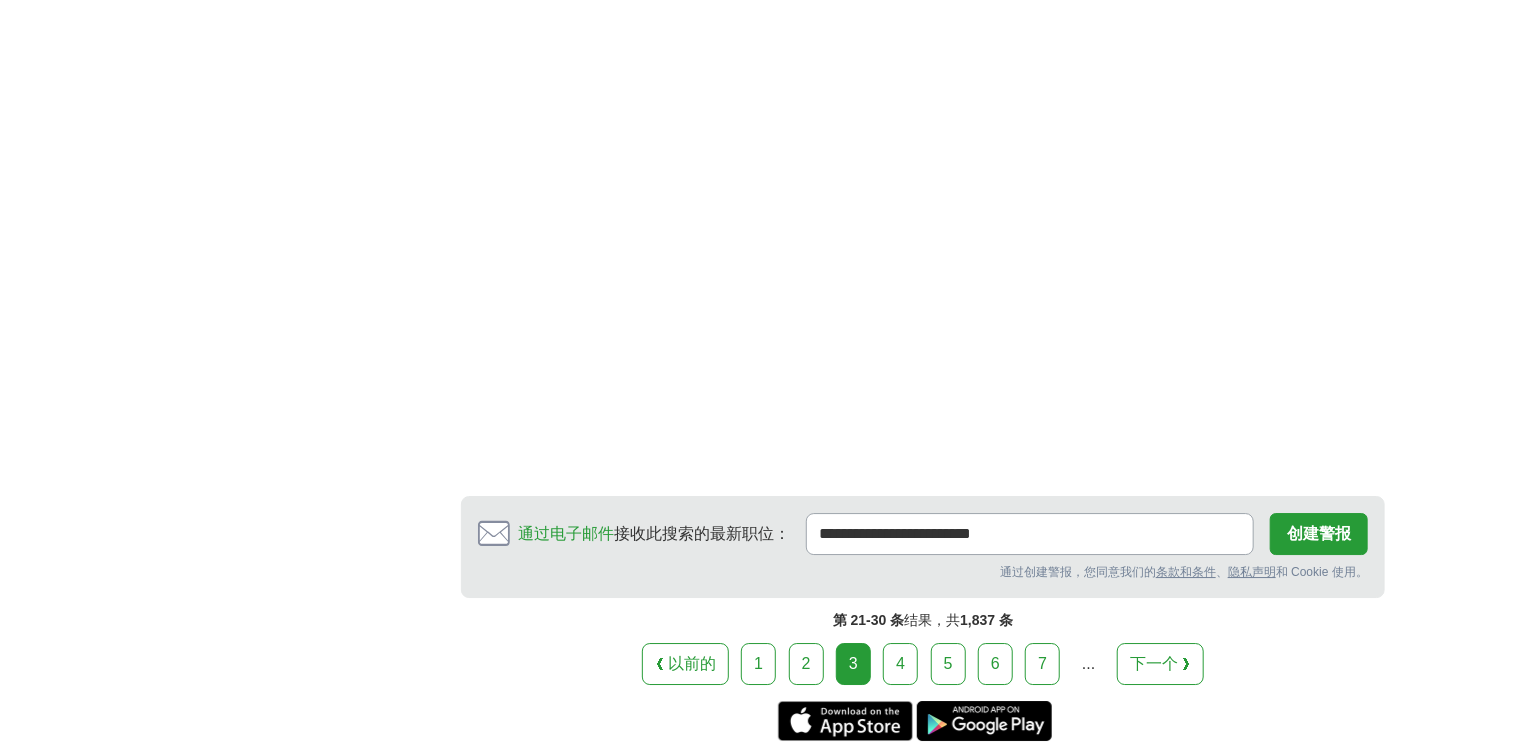 scroll, scrollTop: 3024, scrollLeft: 0, axis: vertical 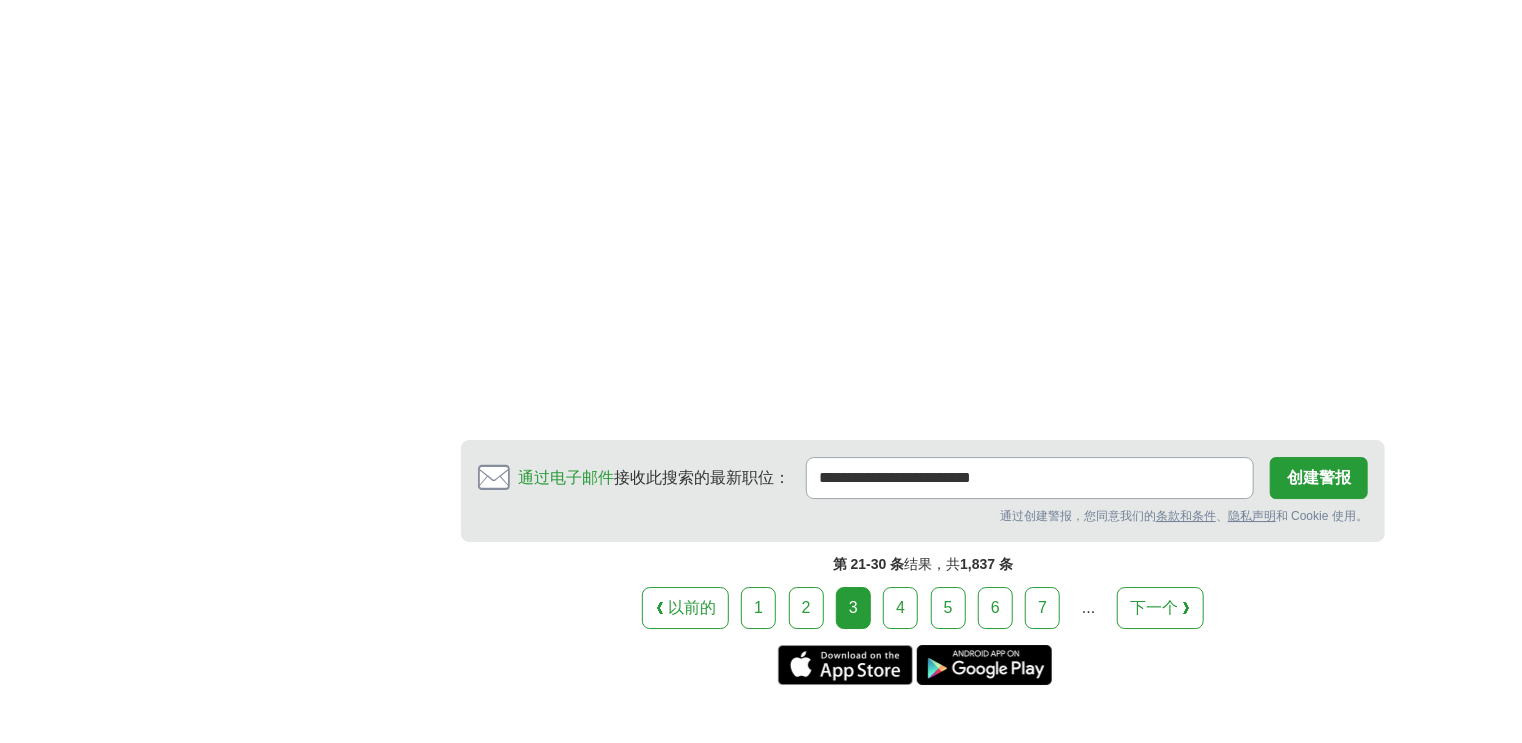 click on "4" at bounding box center [900, 608] 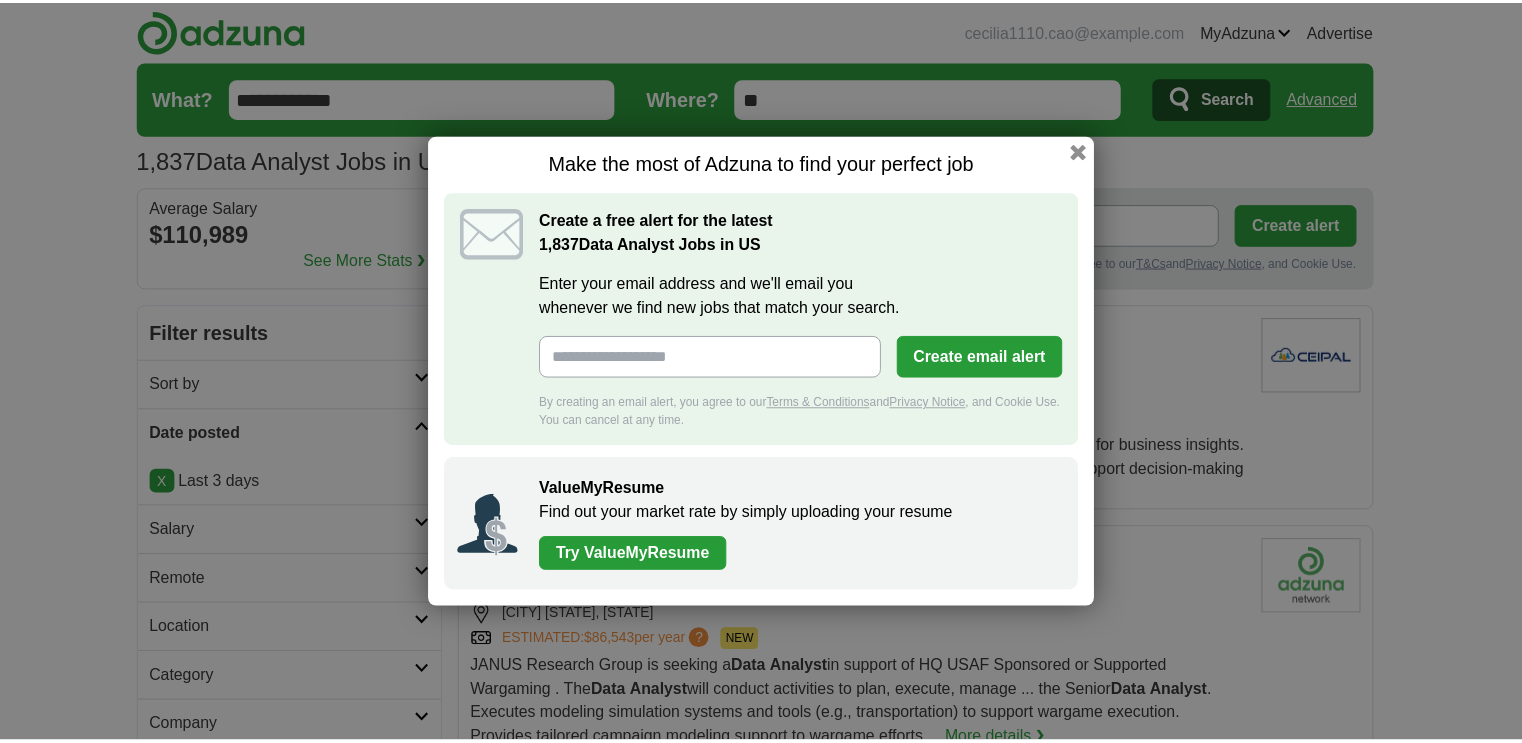 scroll, scrollTop: 0, scrollLeft: 0, axis: both 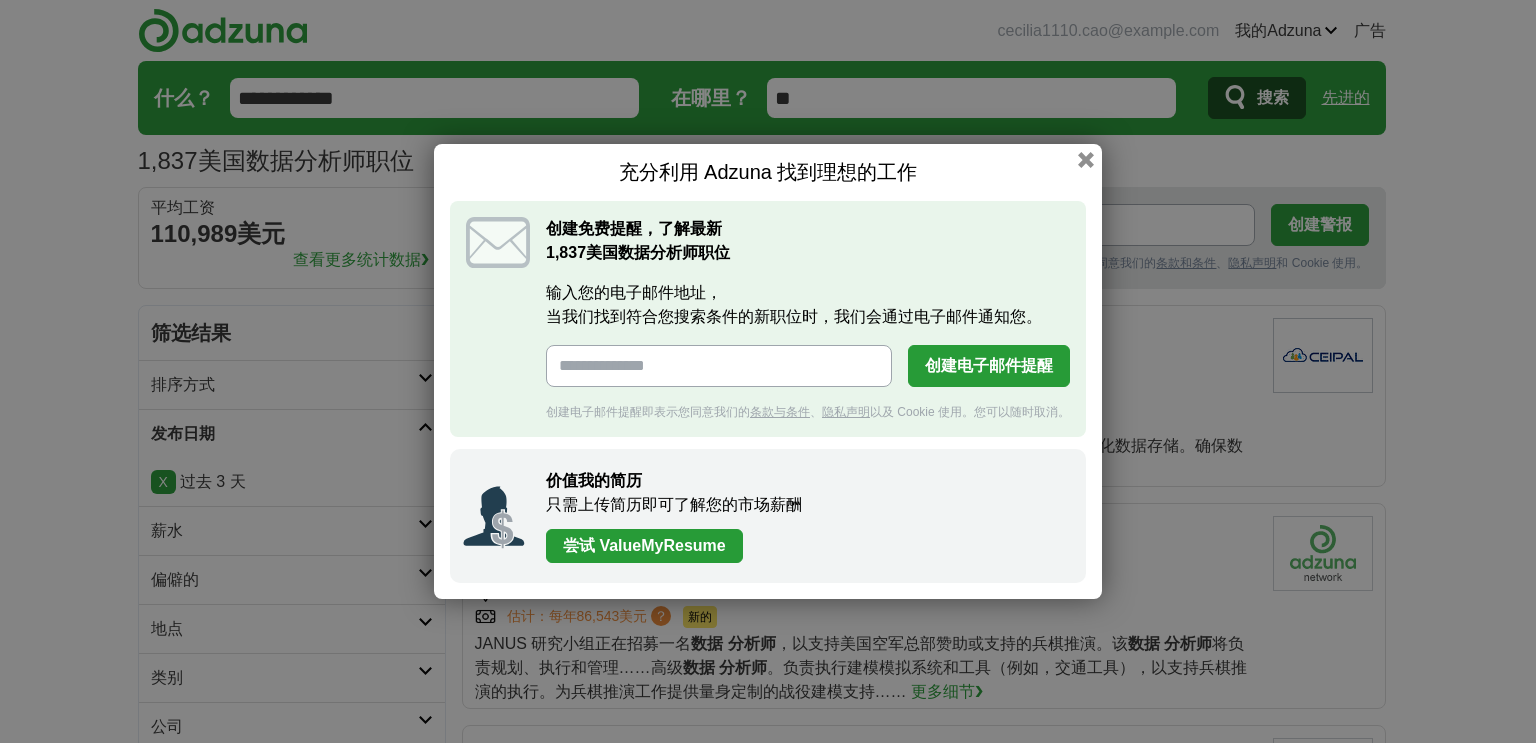 click on "充分利用 Adzuna 找到理想的工作
创建免费提醒，了解最新
1,837
美国数据分析师职位
输入您的电子邮件地址， 当我们找到符合您搜索条件的新职位时，我们会通过电子邮件通知您。
创建电子邮件提醒
创建电子邮件提醒即表示您同意我们的 条款与条件 、 隐私声明 以及 Cookie 使用。您可以随时取消。
价值我的简历
只需上传简历即可了解您的市场薪酬
尝试 ValueMyResume" at bounding box center (768, 371) 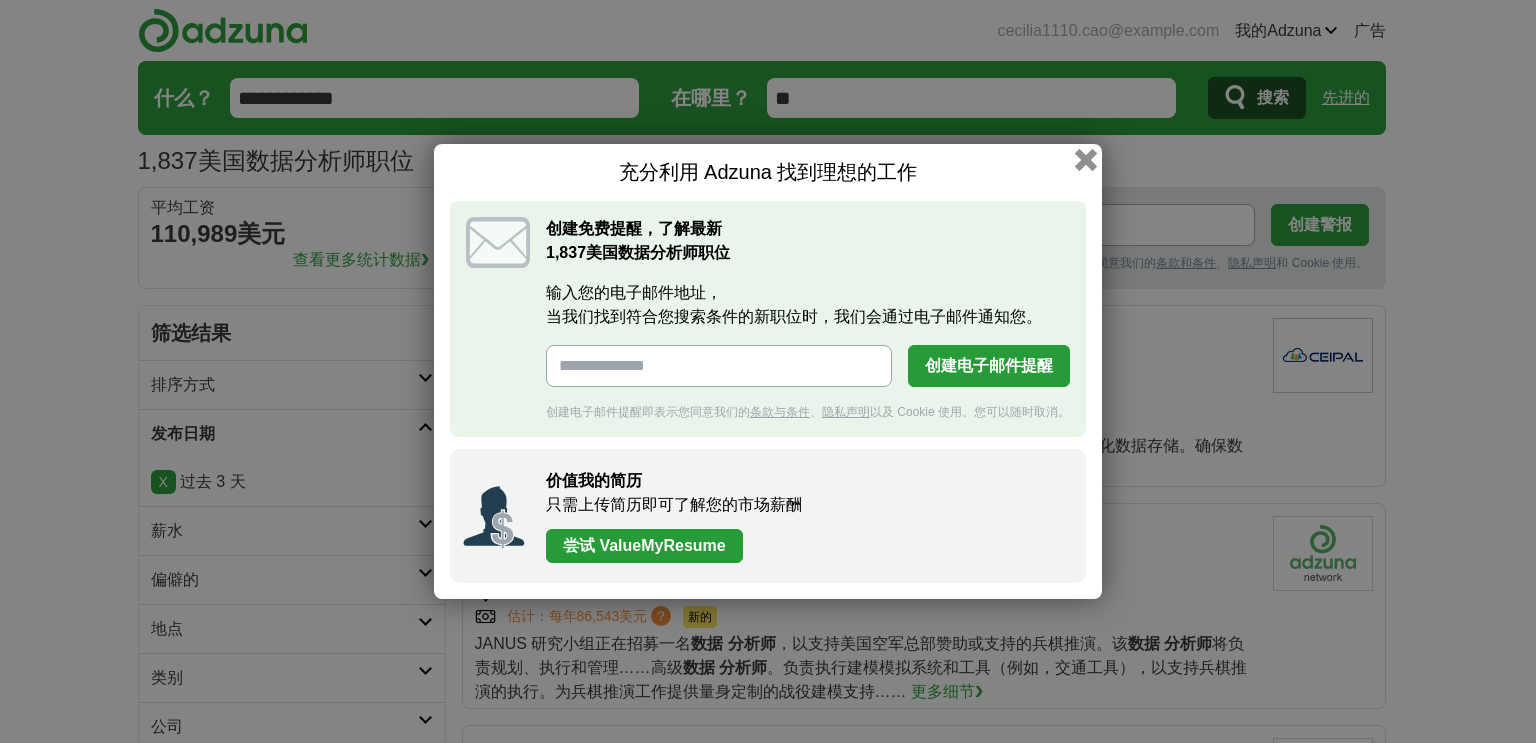 drag, startPoint x: 1084, startPoint y: 168, endPoint x: 1088, endPoint y: 157, distance: 11.7046995 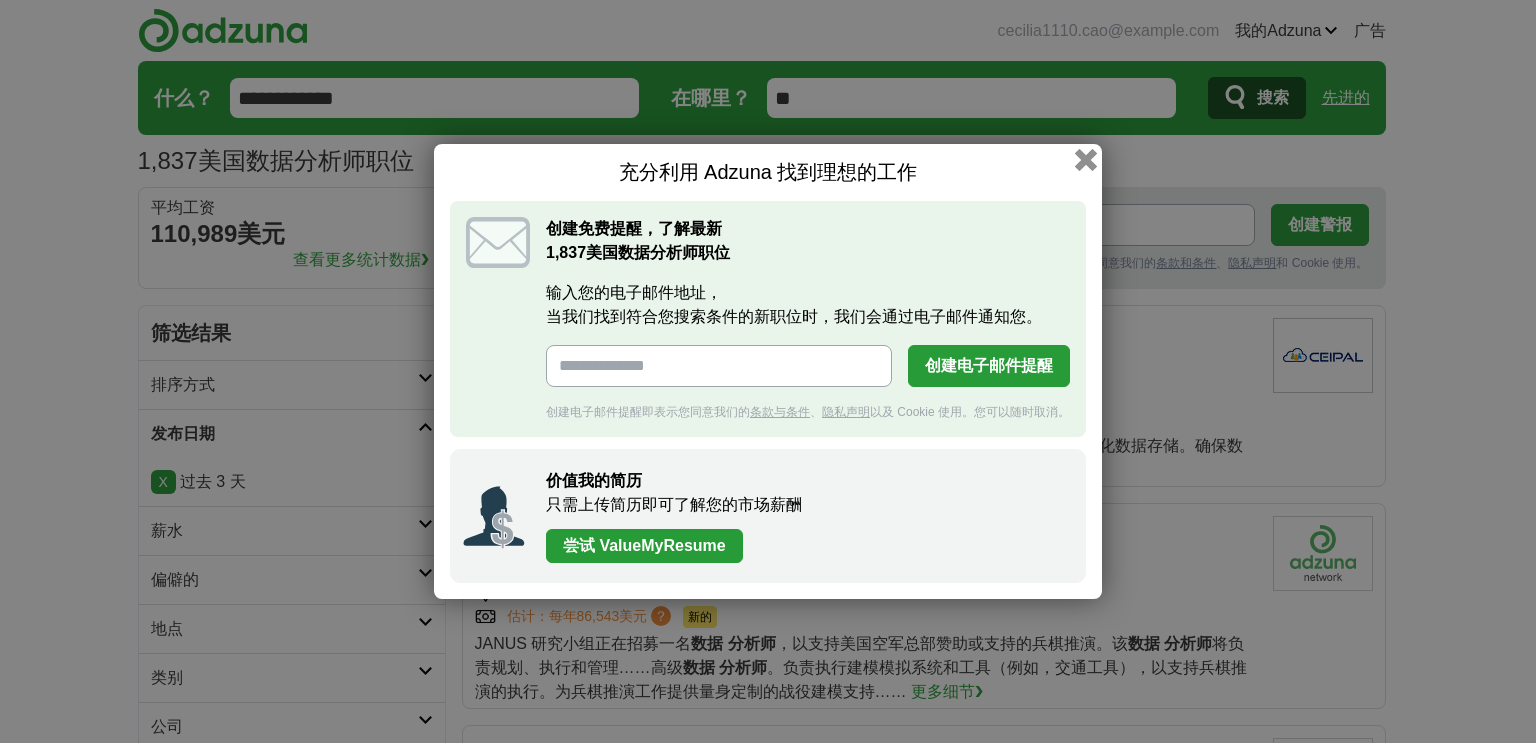 click on "充分利用 Adzuna 找到理想的工作
创建免费提醒，了解最新
1,837
美国数据分析师职位
输入您的电子邮件地址， 当我们找到符合您搜索条件的新职位时，我们会通过电子邮件通知您。
创建电子邮件提醒
创建电子邮件提醒即表示您同意我们的 条款与条件 、 隐私声明 以及 Cookie 使用。您可以随时取消。
价值我的简历
只需上传简历即可了解您的市场薪酬
尝试 ValueMyResume" at bounding box center (768, 371) 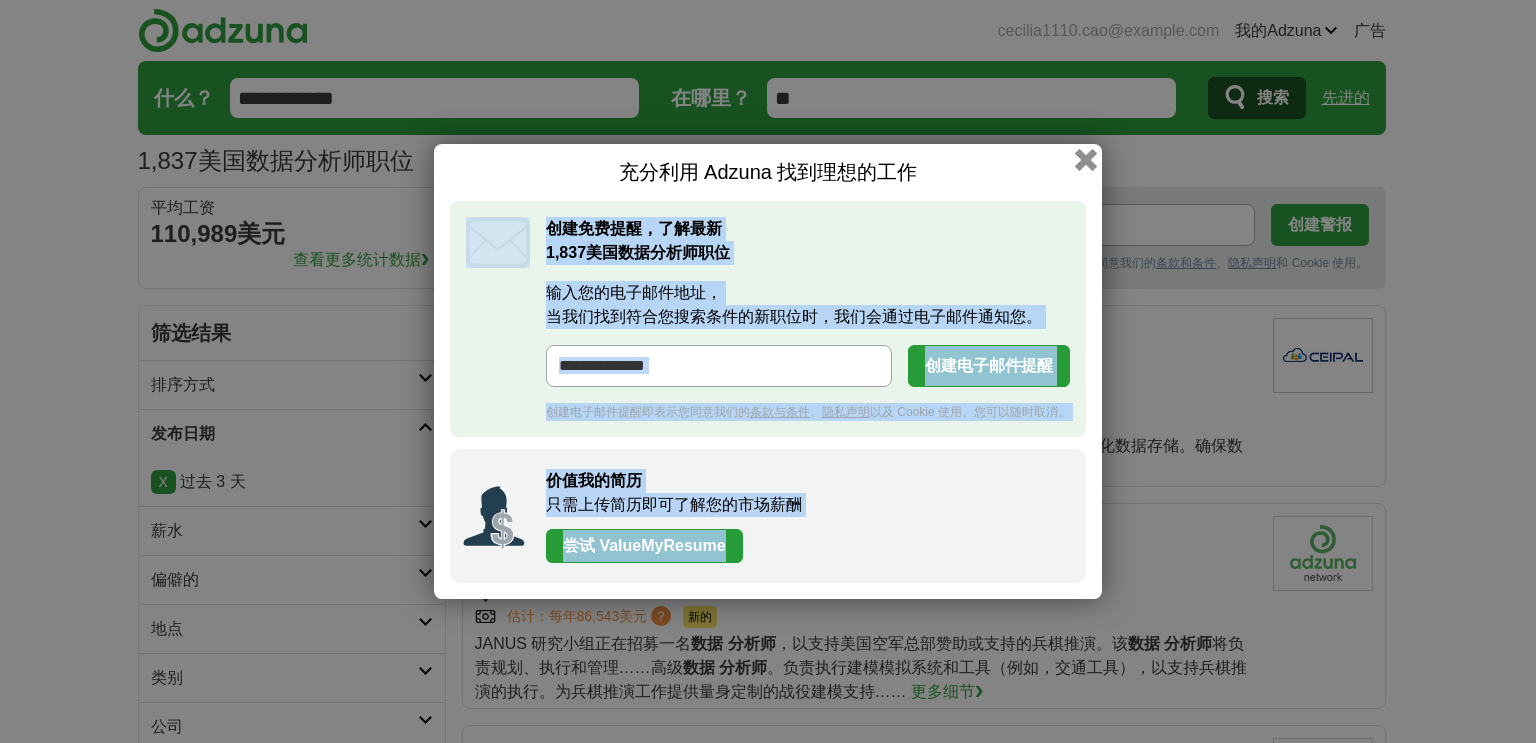click at bounding box center [1086, 160] 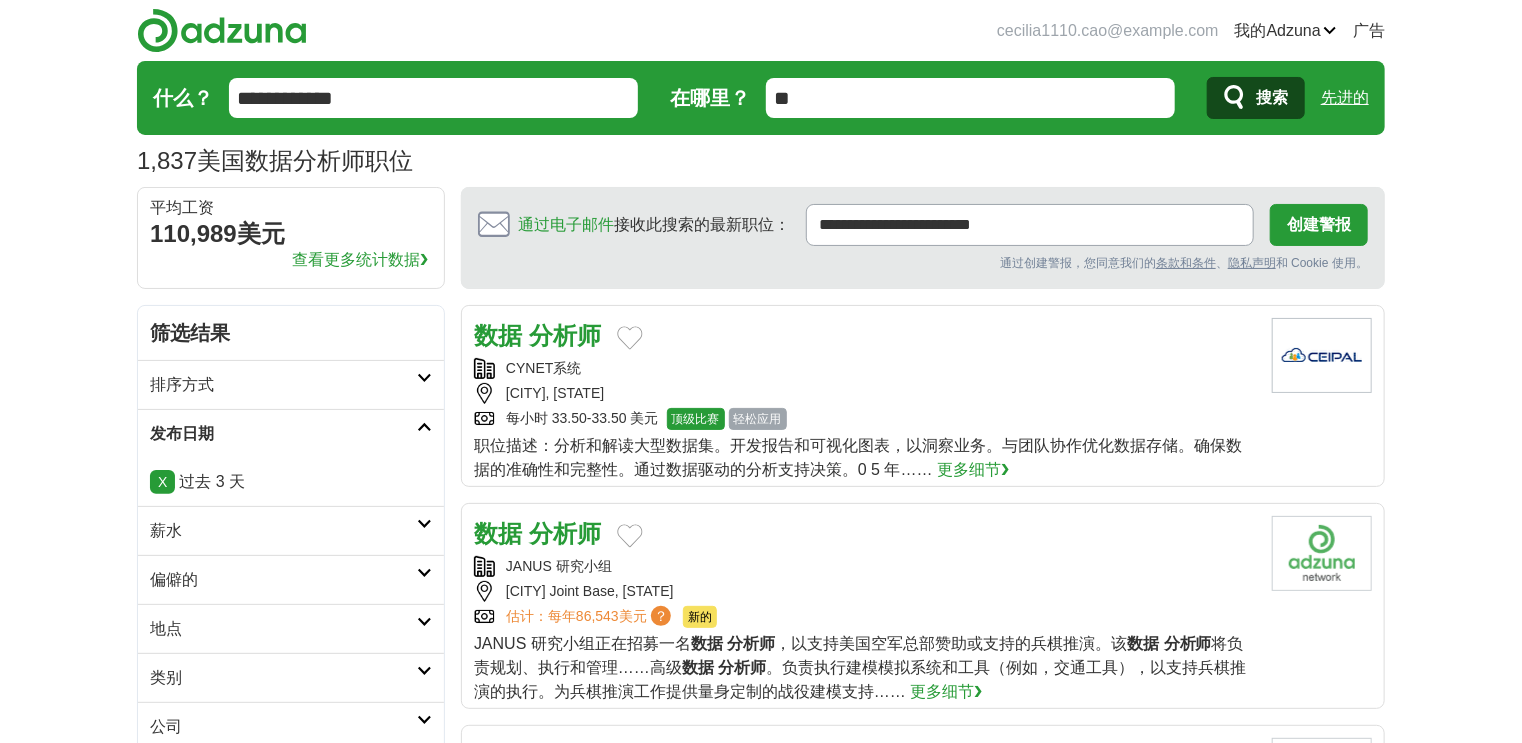 click on "数据" at bounding box center [498, 335] 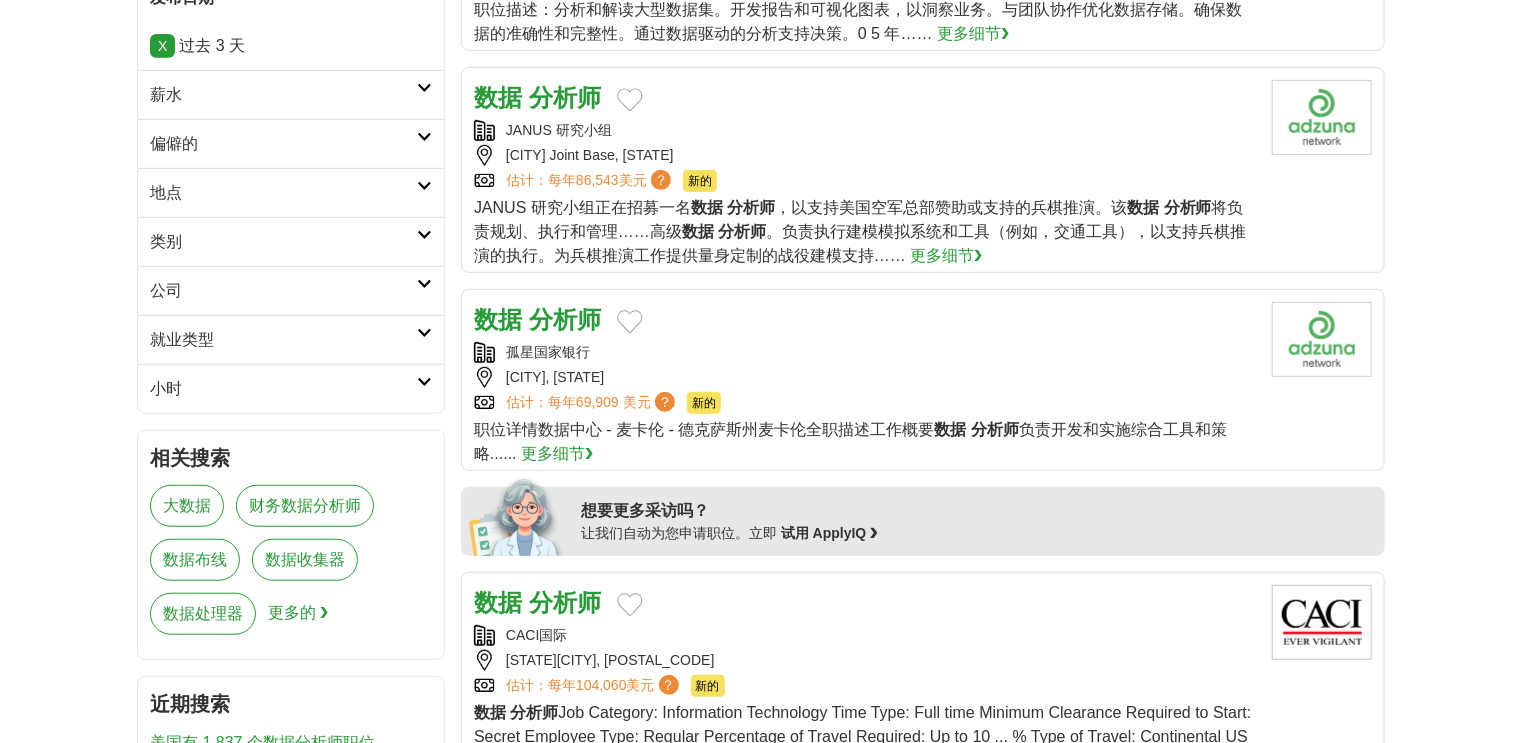 scroll, scrollTop: 560, scrollLeft: 0, axis: vertical 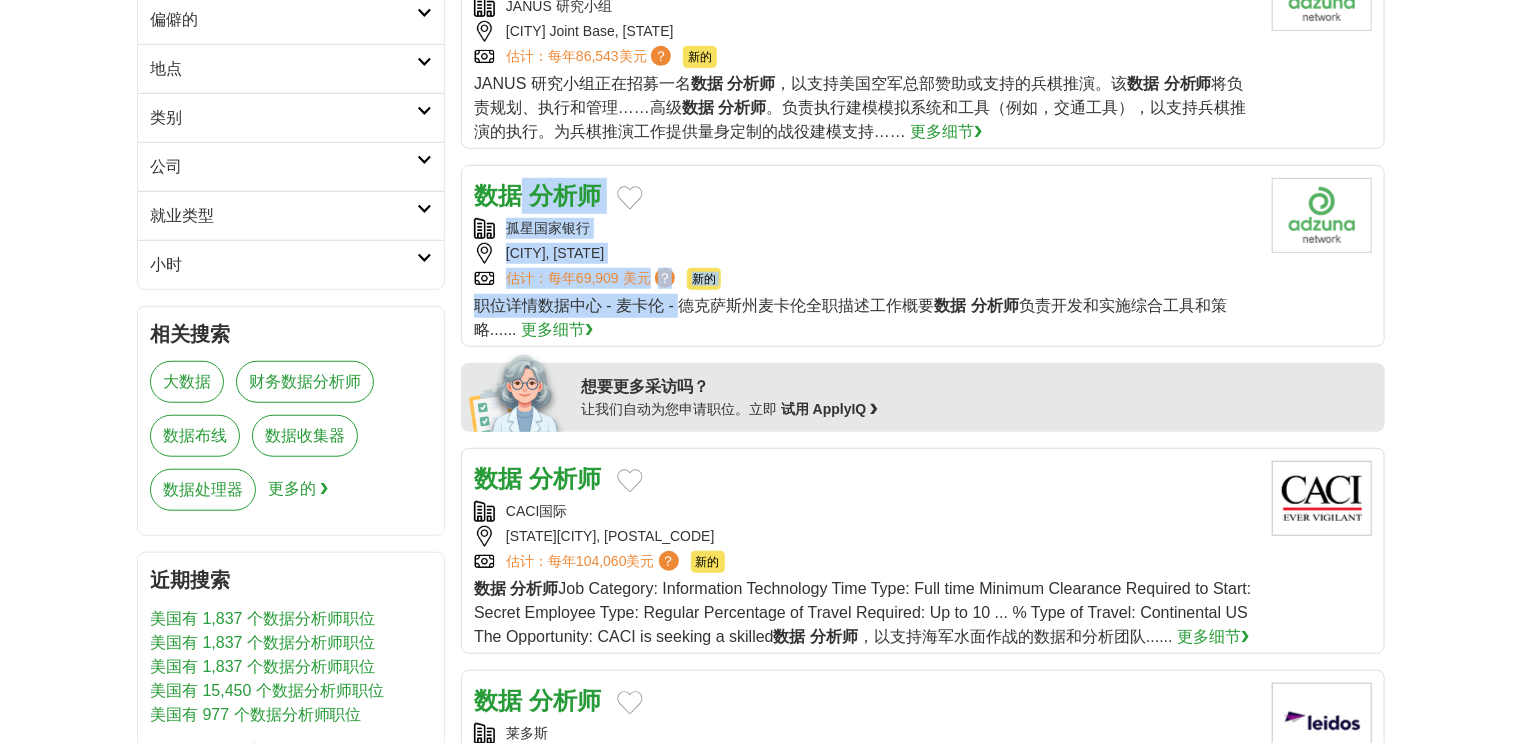 drag, startPoint x: 521, startPoint y: 177, endPoint x: 544, endPoint y: 307, distance: 132.01894 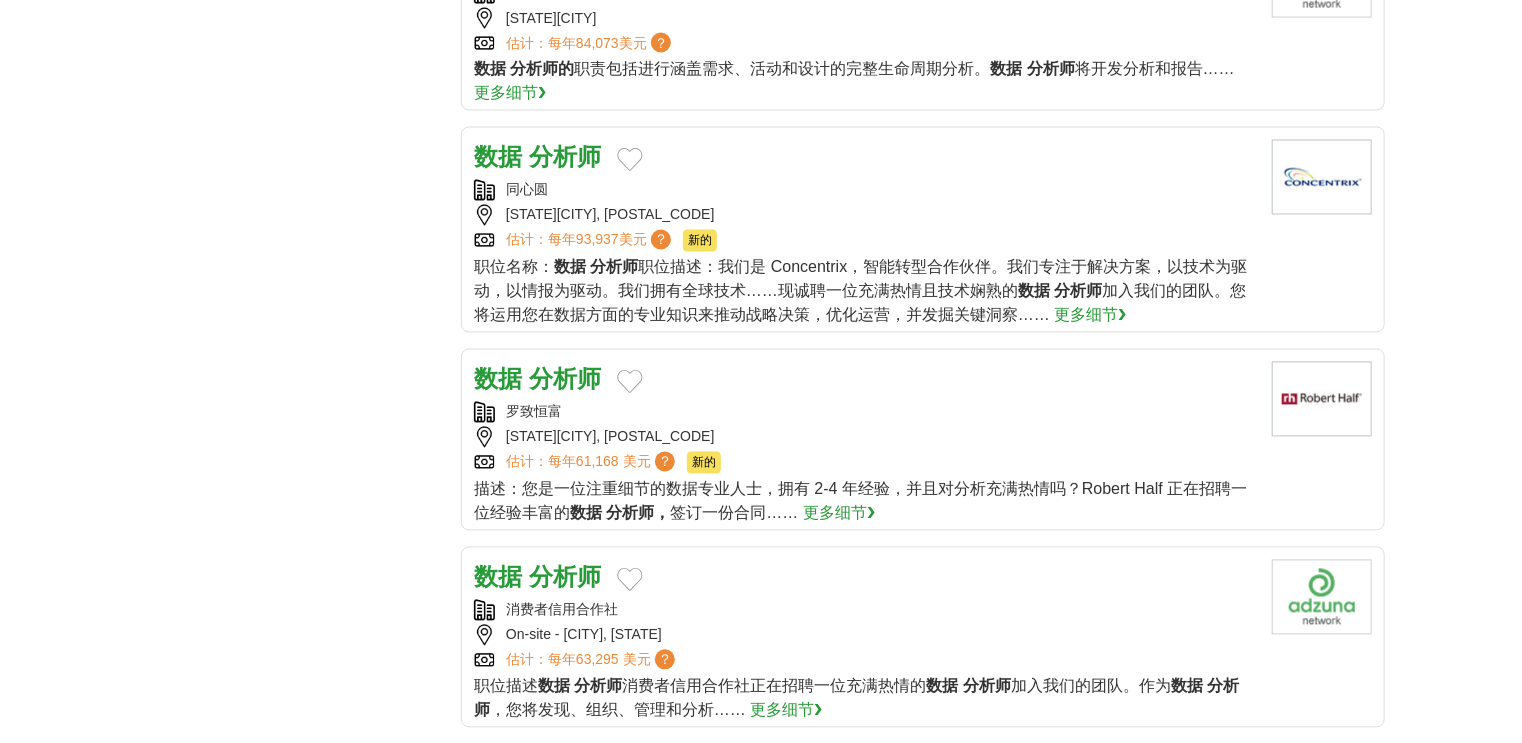 scroll, scrollTop: 1760, scrollLeft: 0, axis: vertical 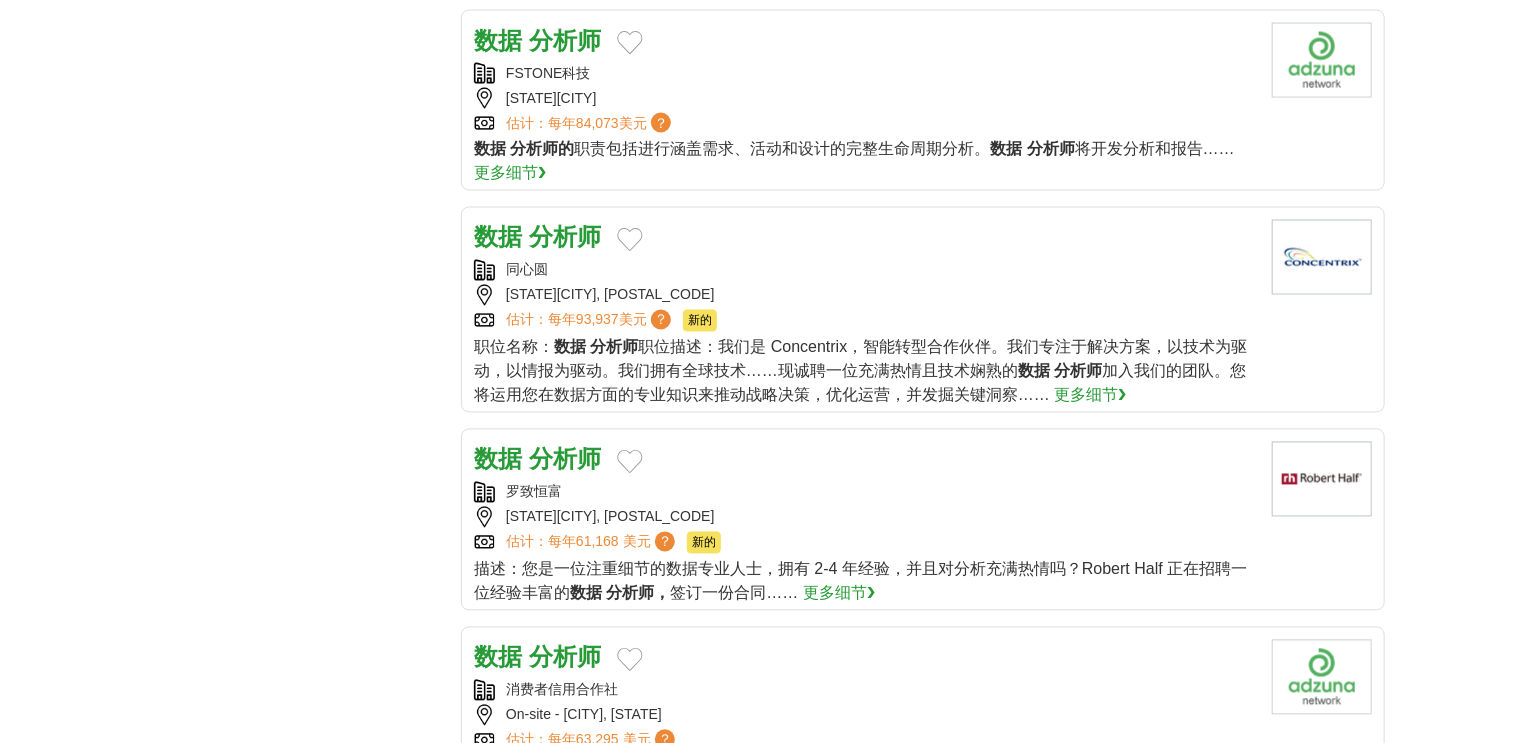 click on "分析师" at bounding box center (565, 40) 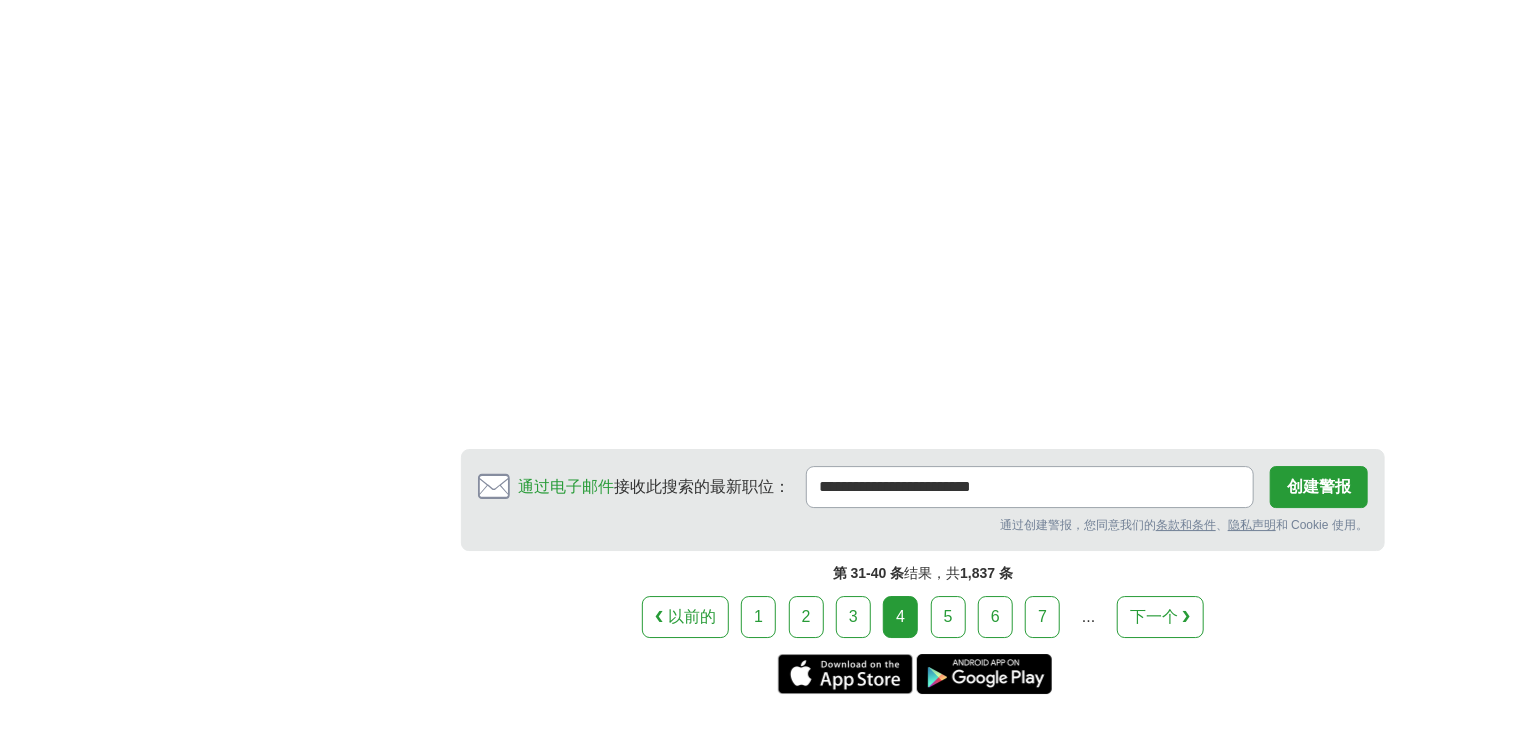 scroll, scrollTop: 3040, scrollLeft: 0, axis: vertical 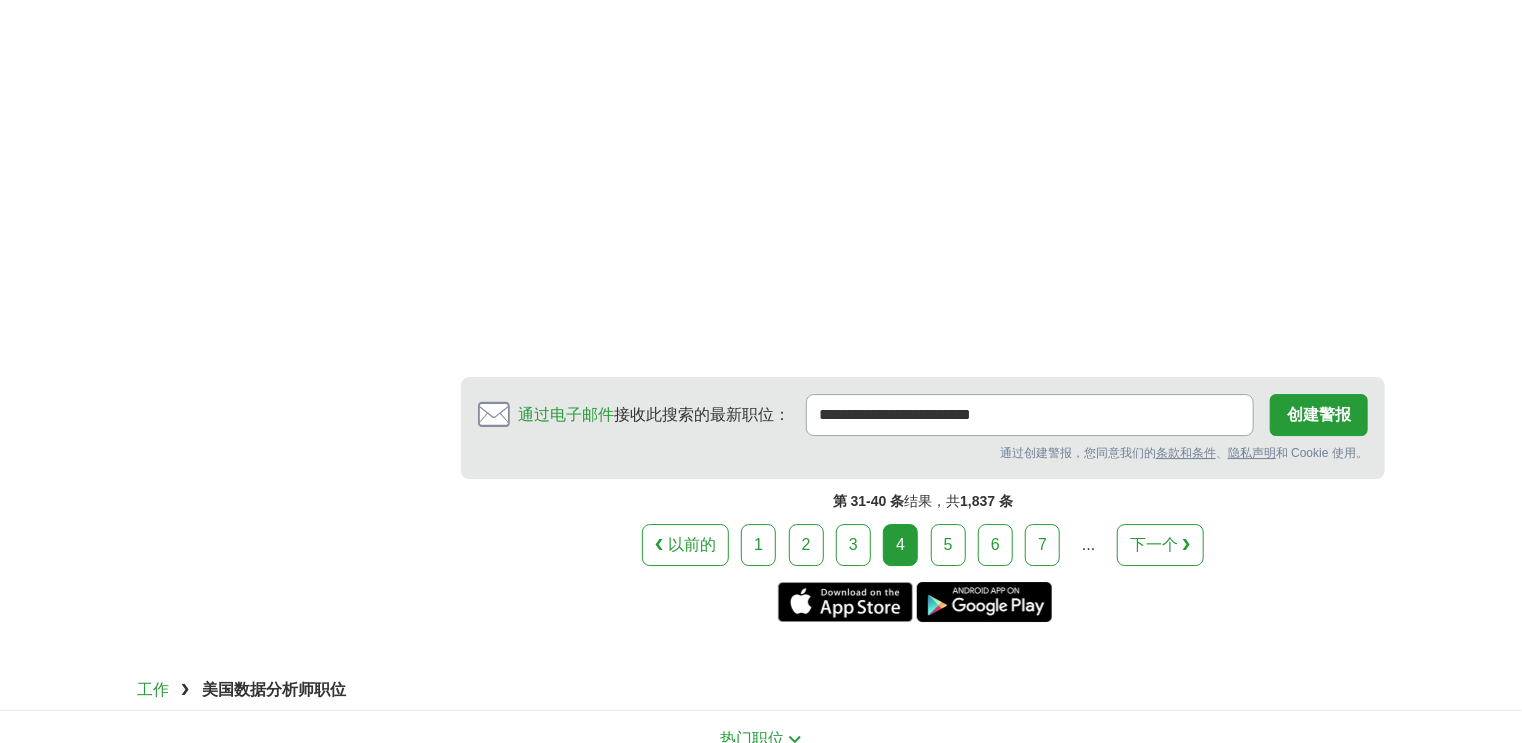 click on "5" at bounding box center [948, 544] 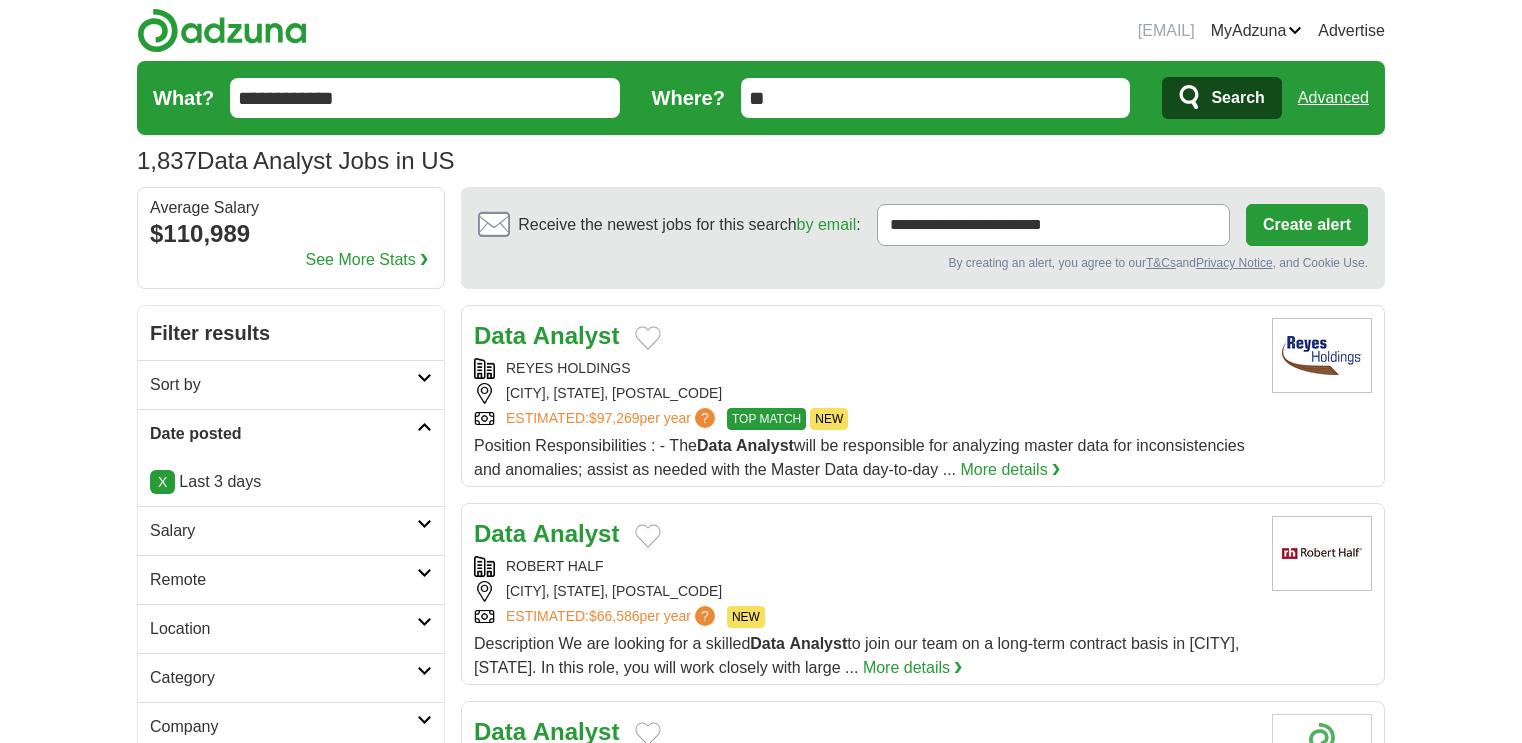 scroll, scrollTop: 0, scrollLeft: 0, axis: both 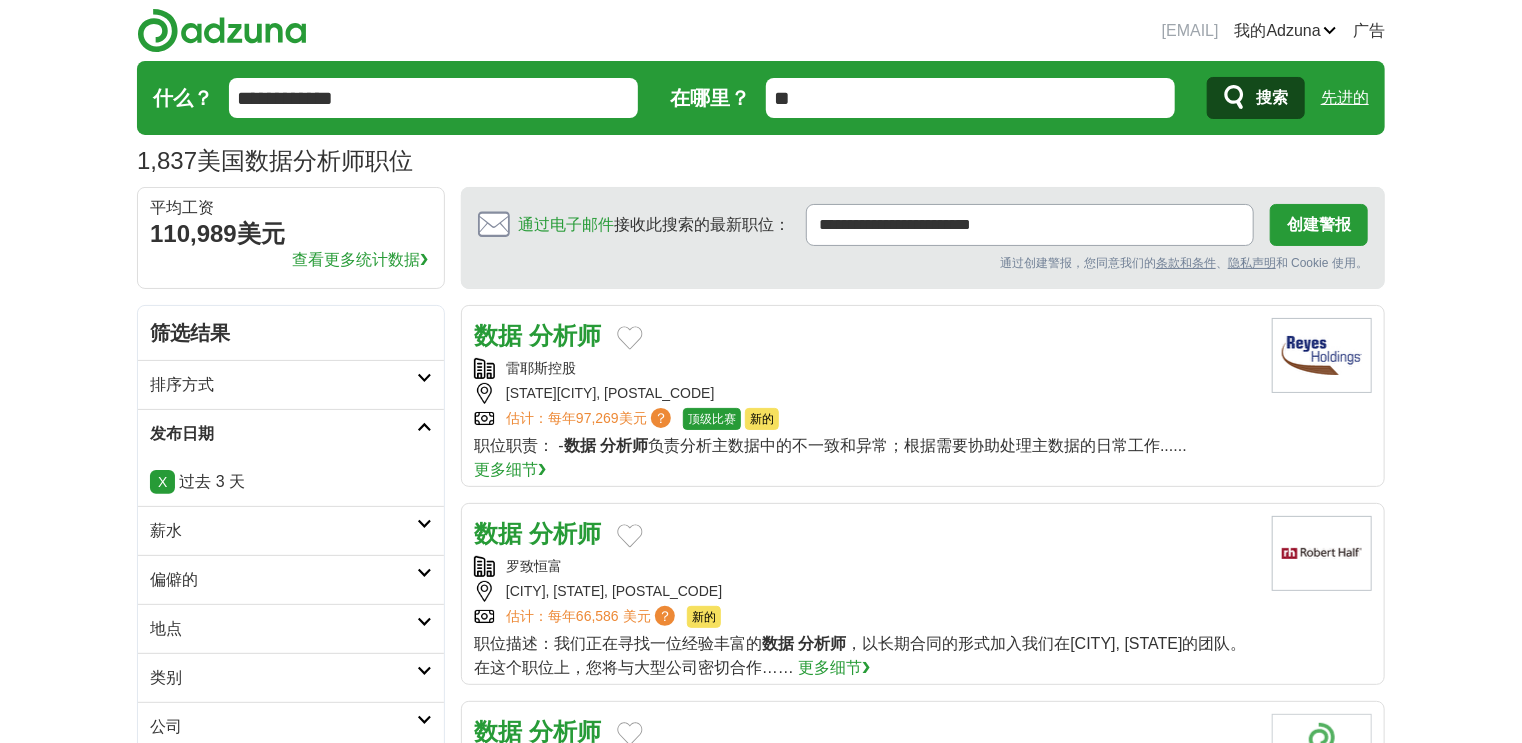 click on "数据   分析师" at bounding box center (537, 335) 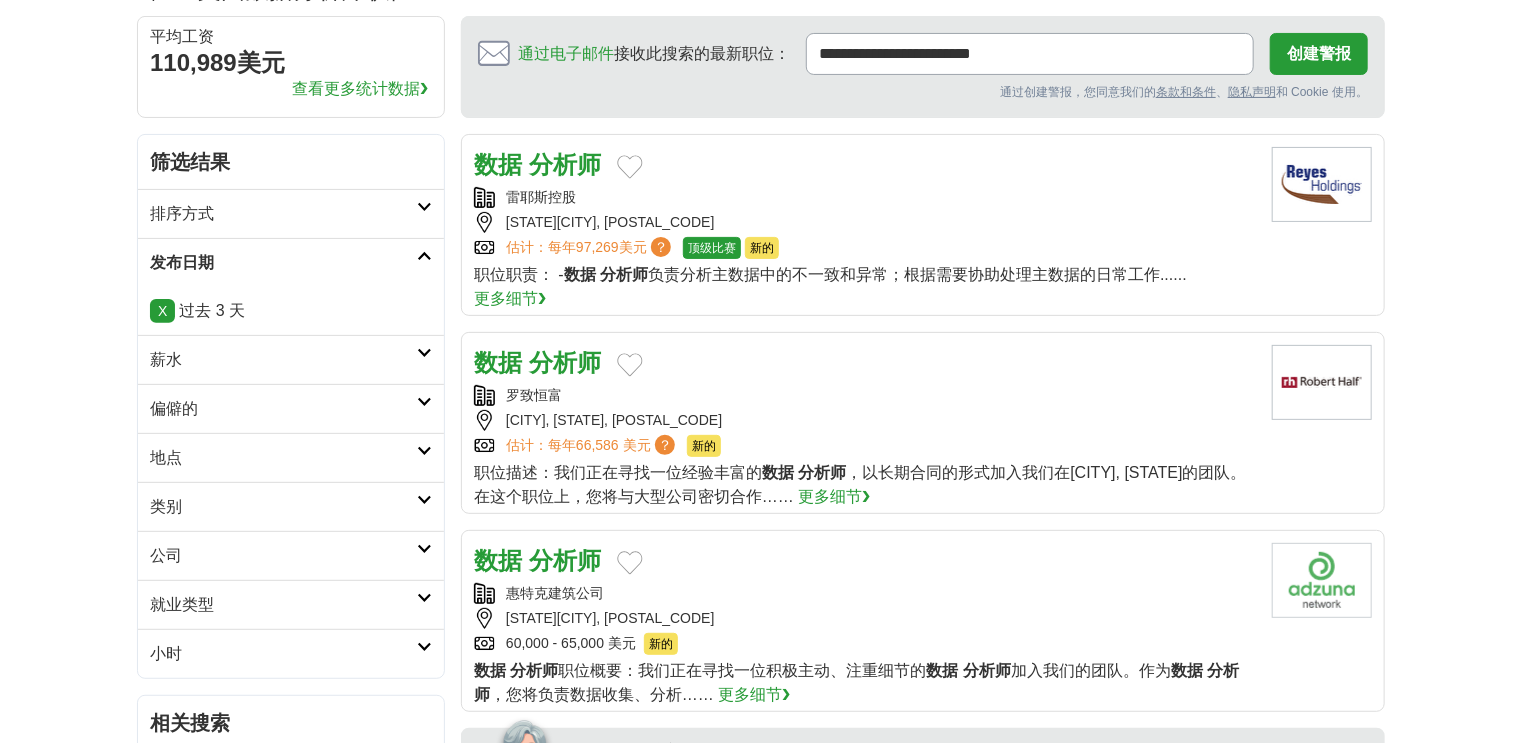 scroll, scrollTop: 400, scrollLeft: 0, axis: vertical 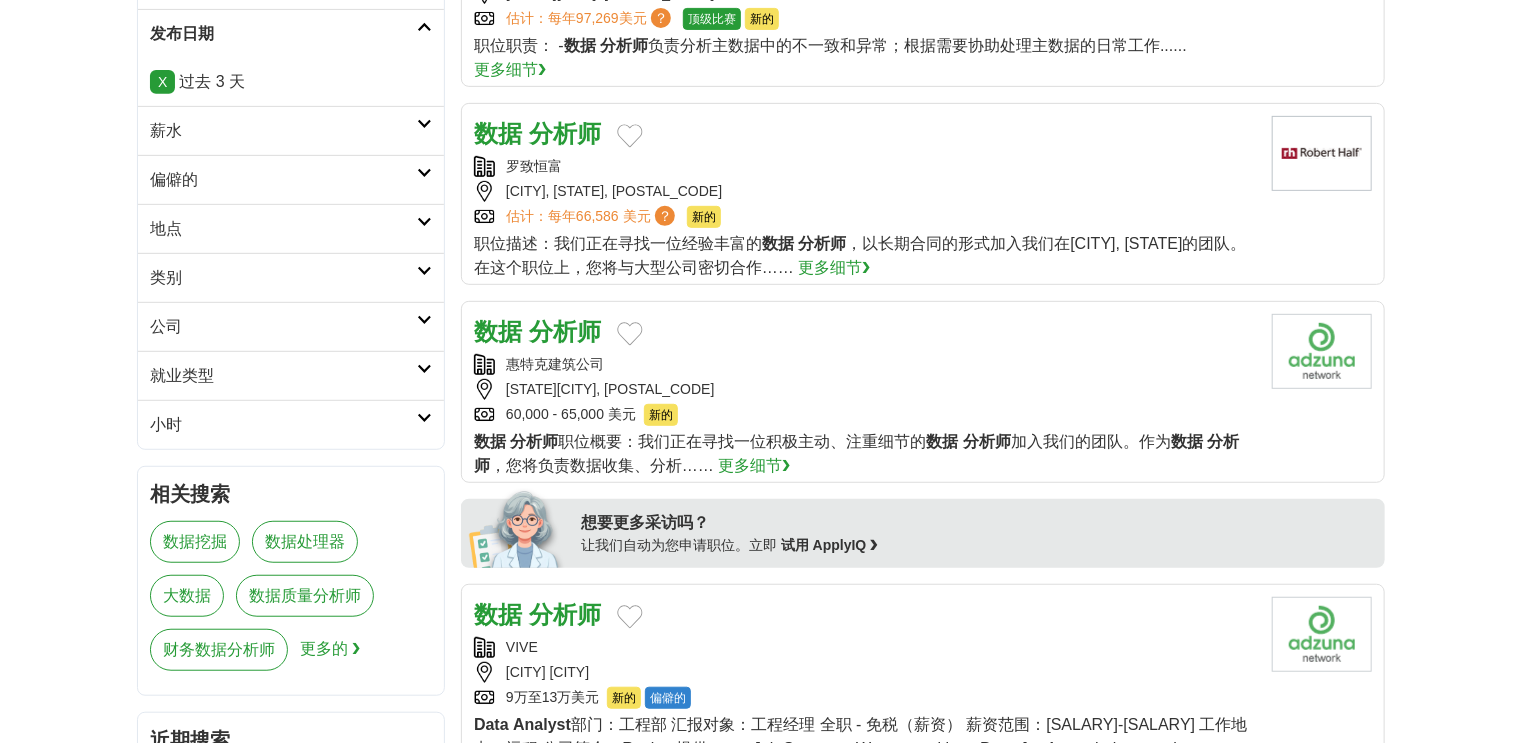 click on "分析师" at bounding box center [565, 331] 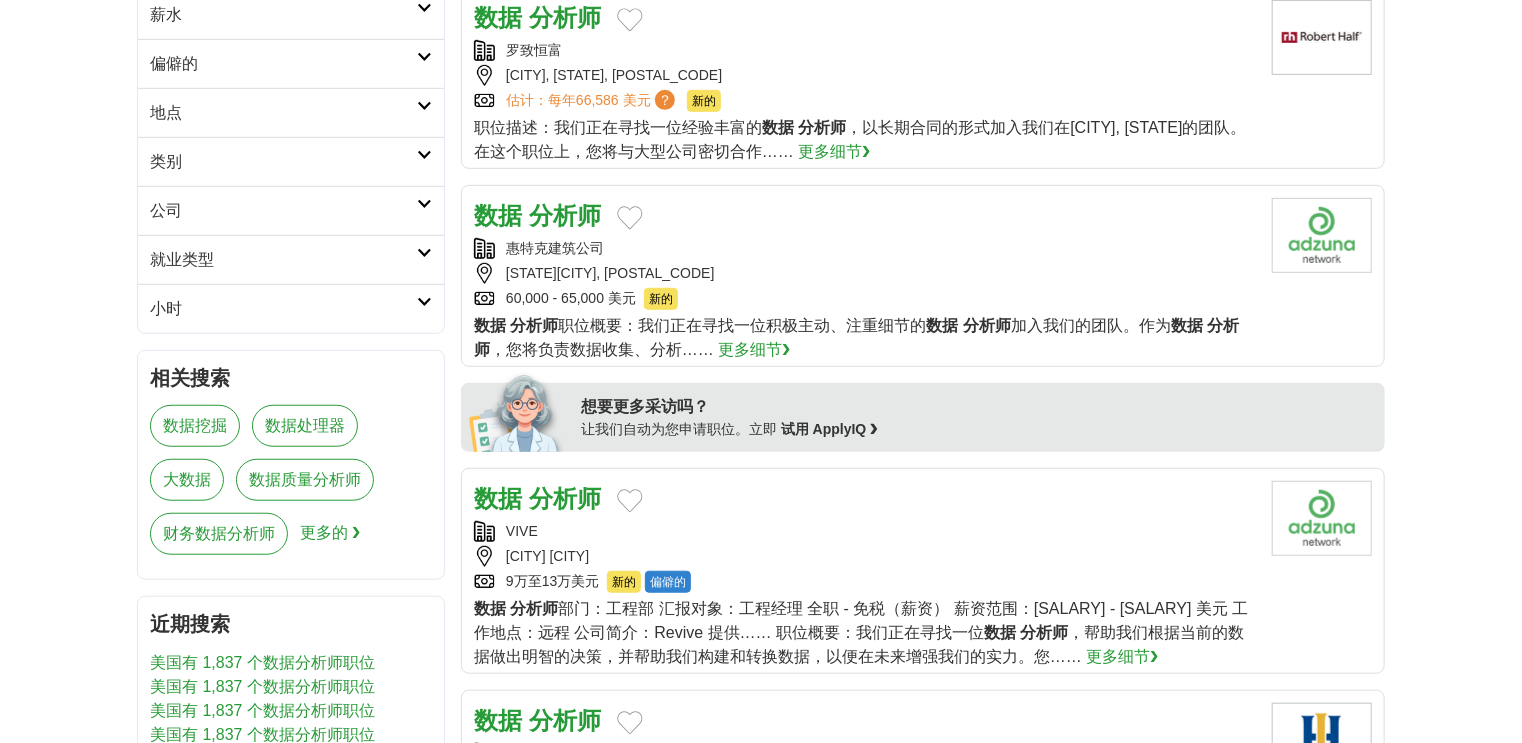 scroll, scrollTop: 640, scrollLeft: 0, axis: vertical 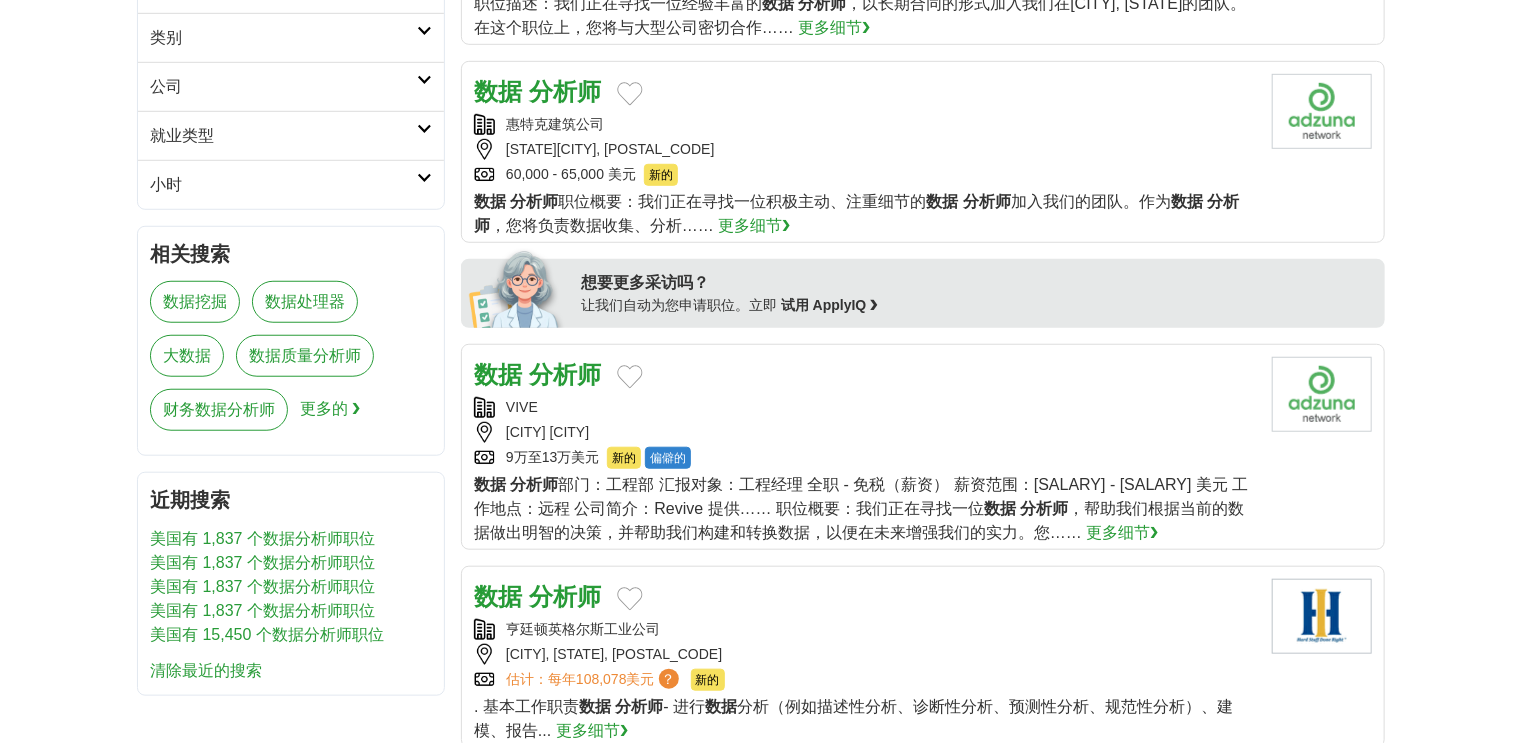 click on "分析师" at bounding box center (565, 374) 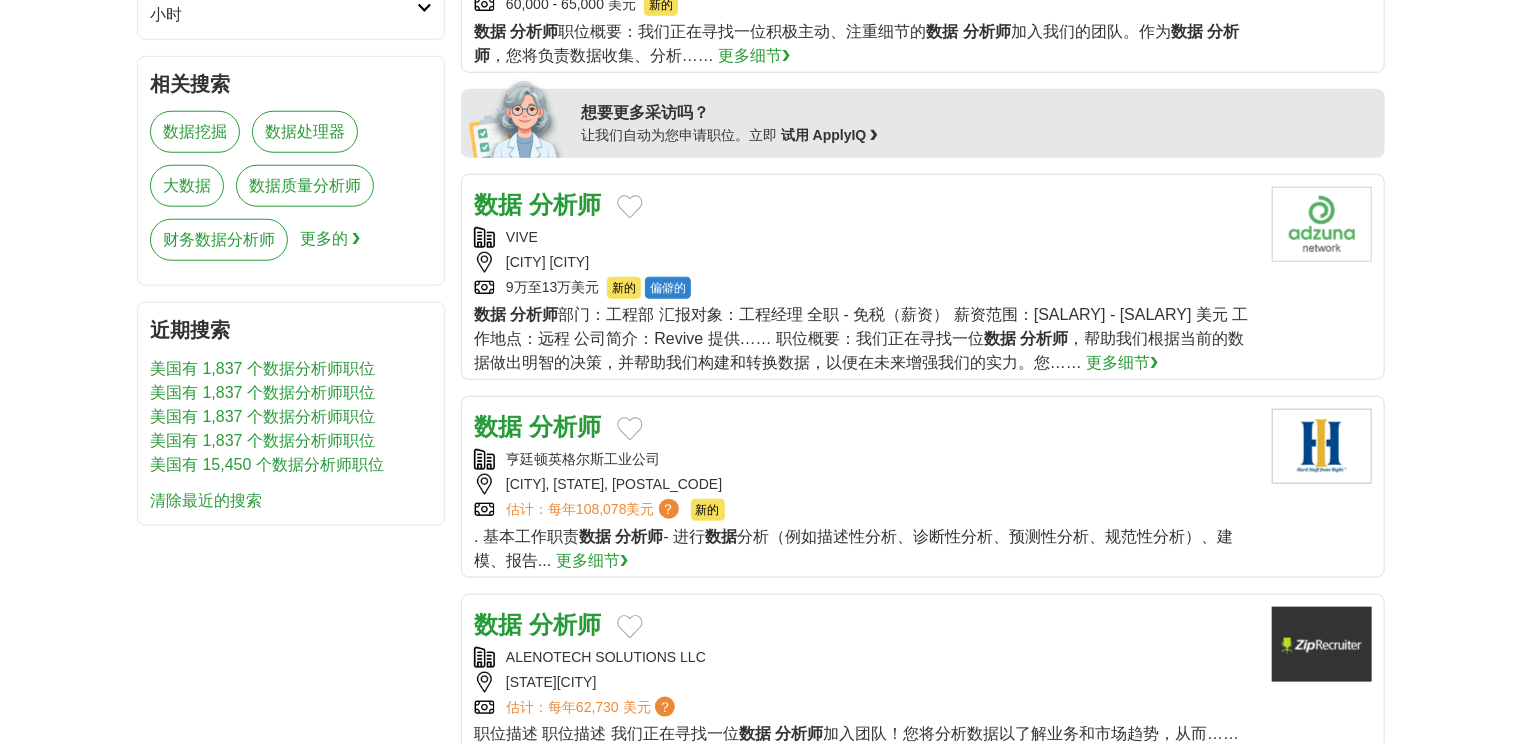 scroll, scrollTop: 960, scrollLeft: 0, axis: vertical 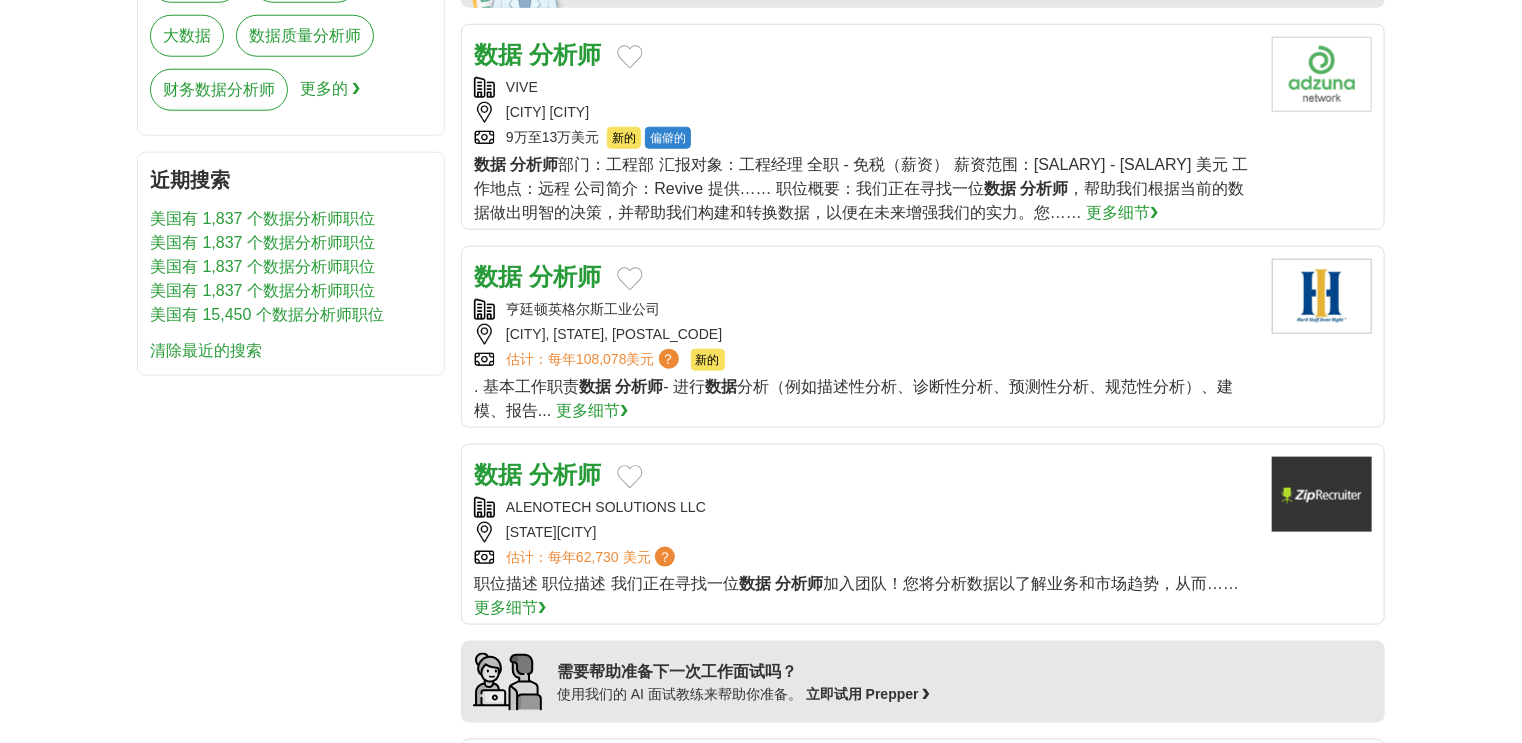 click on "分析师" at bounding box center [565, 276] 